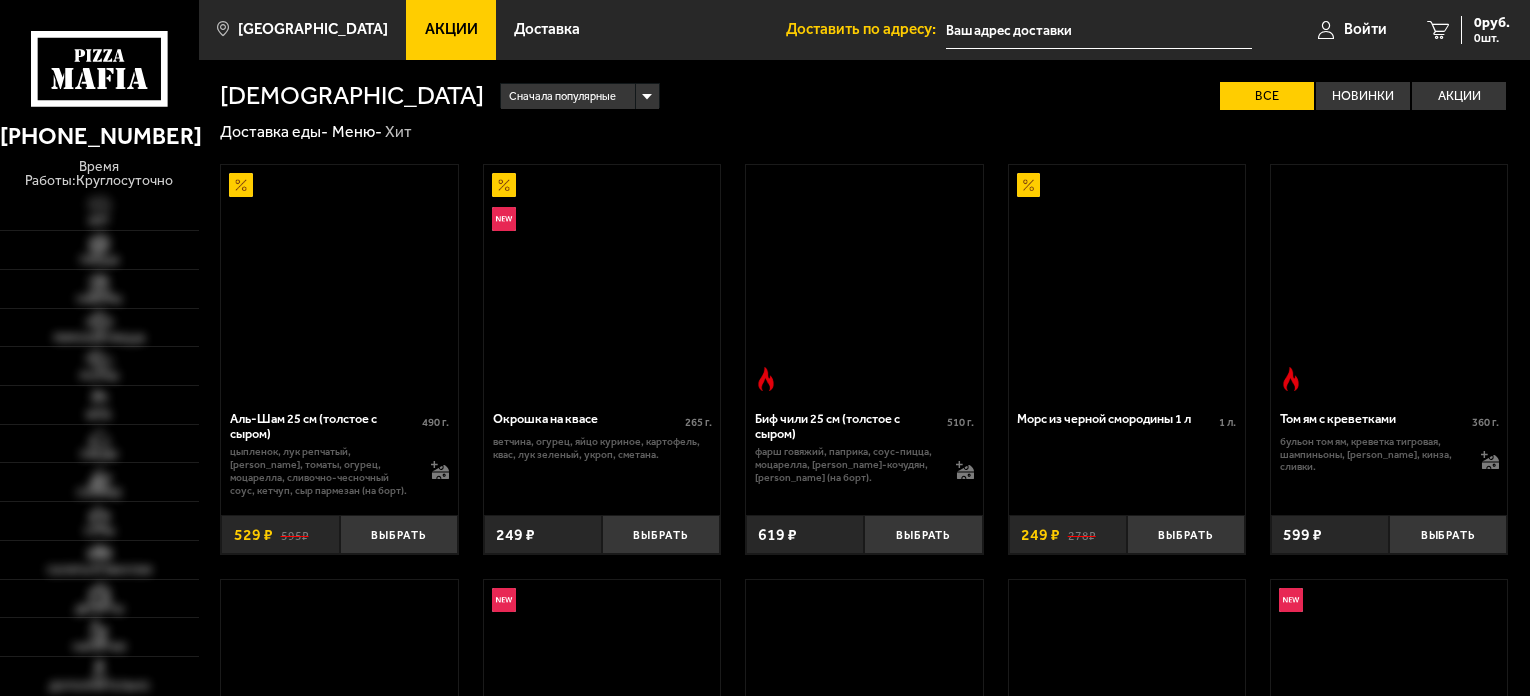 scroll, scrollTop: 0, scrollLeft: 0, axis: both 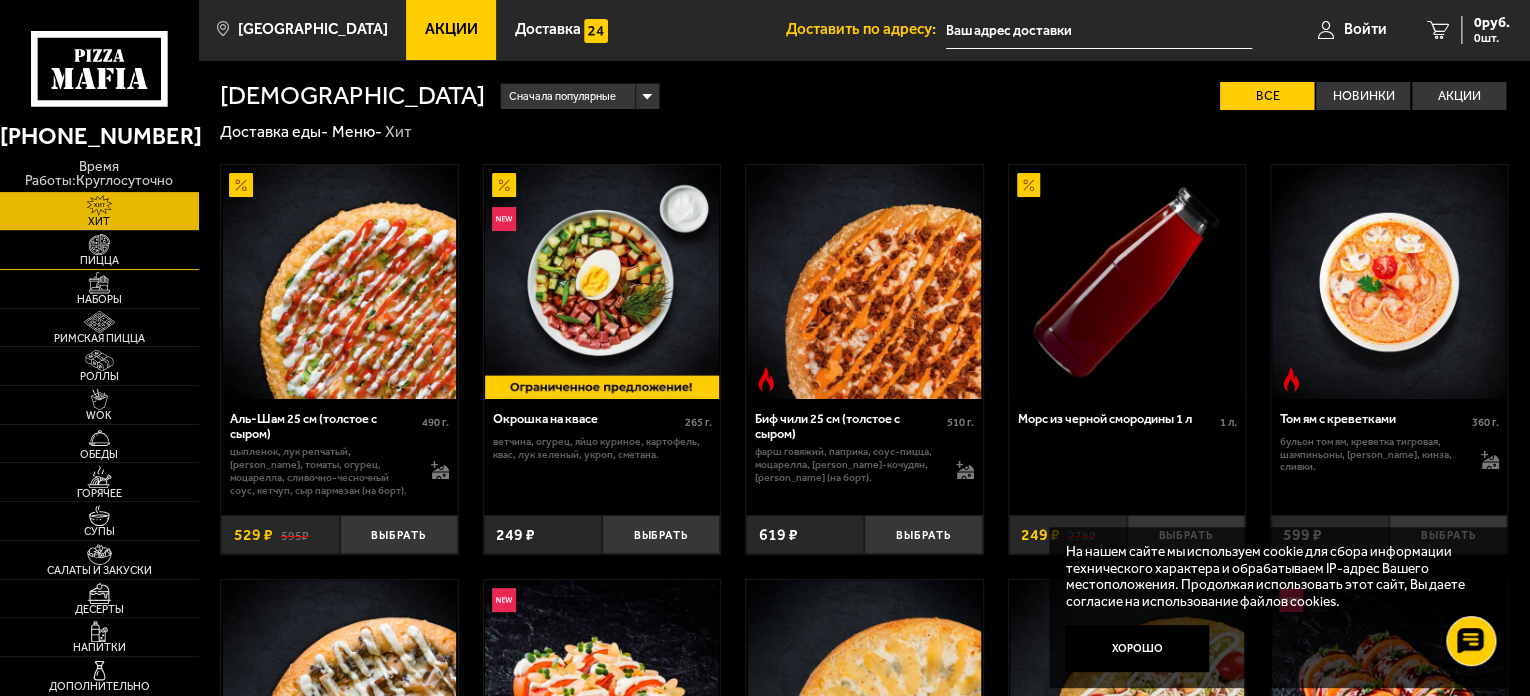 click on "Пицца" at bounding box center [99, 260] 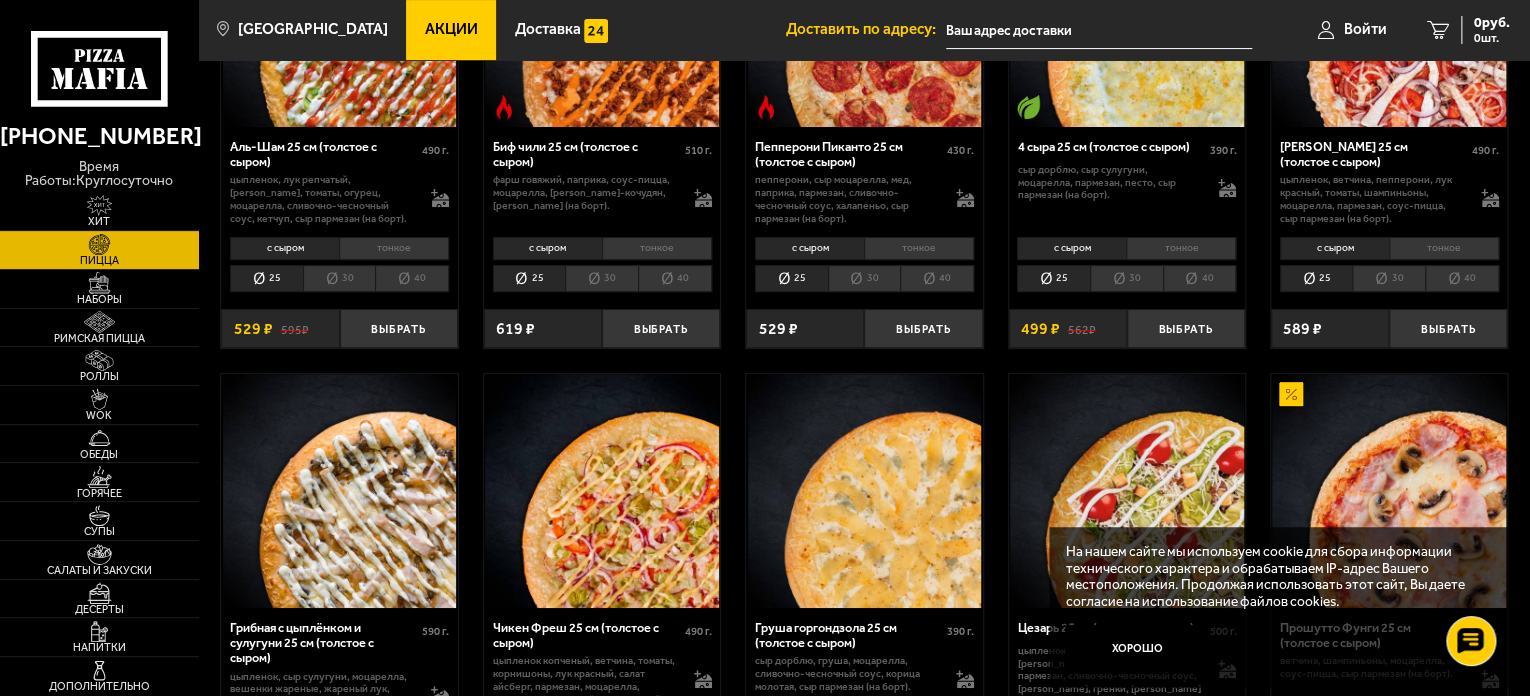 scroll, scrollTop: 300, scrollLeft: 0, axis: vertical 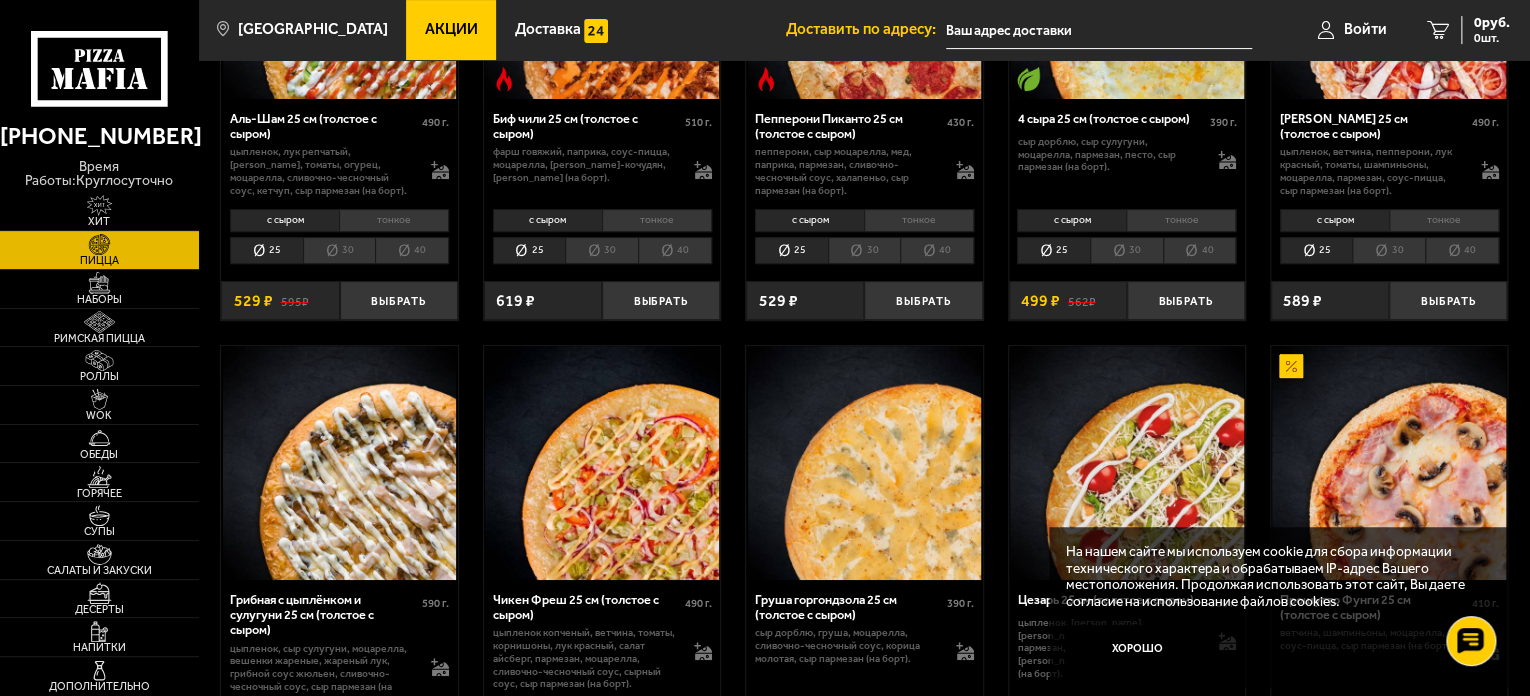 click on "тонкое" at bounding box center [1181, 220] 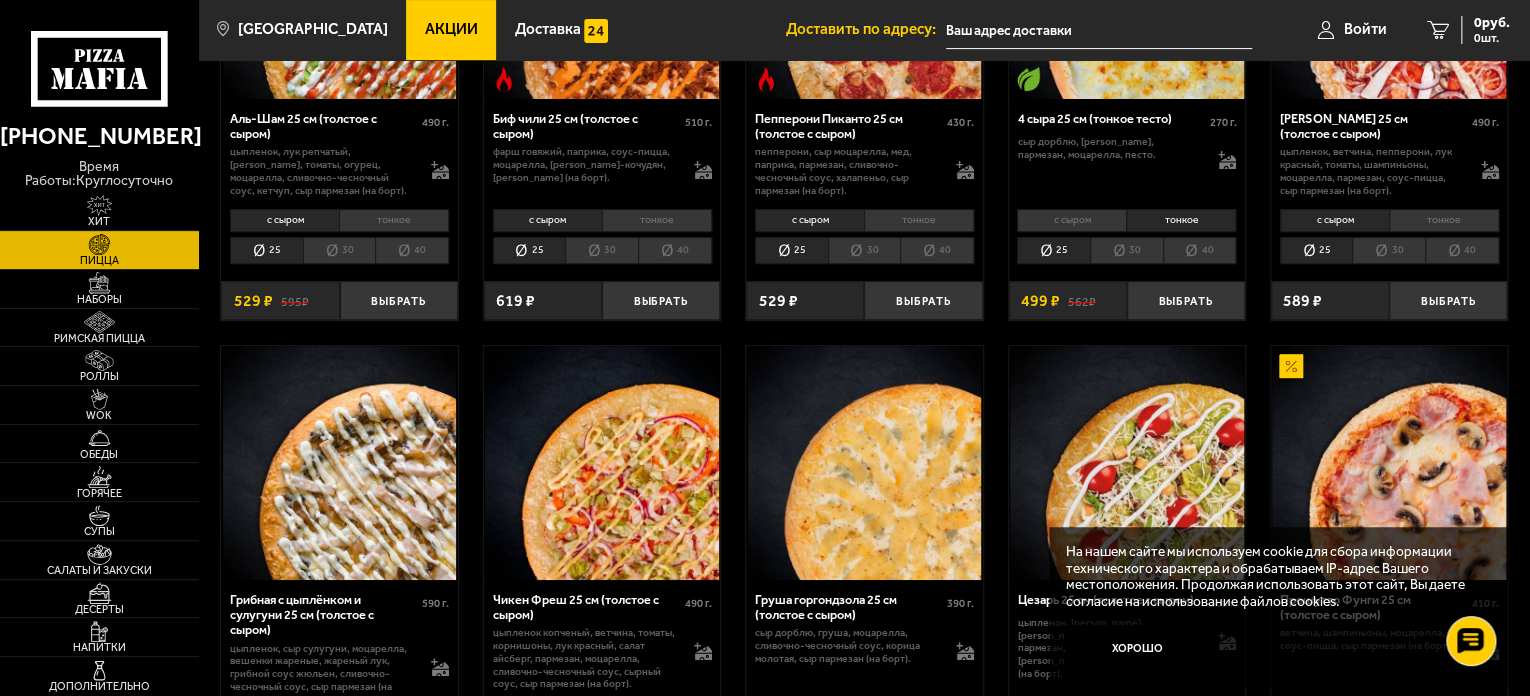 click on "с сыром" at bounding box center [1071, 220] 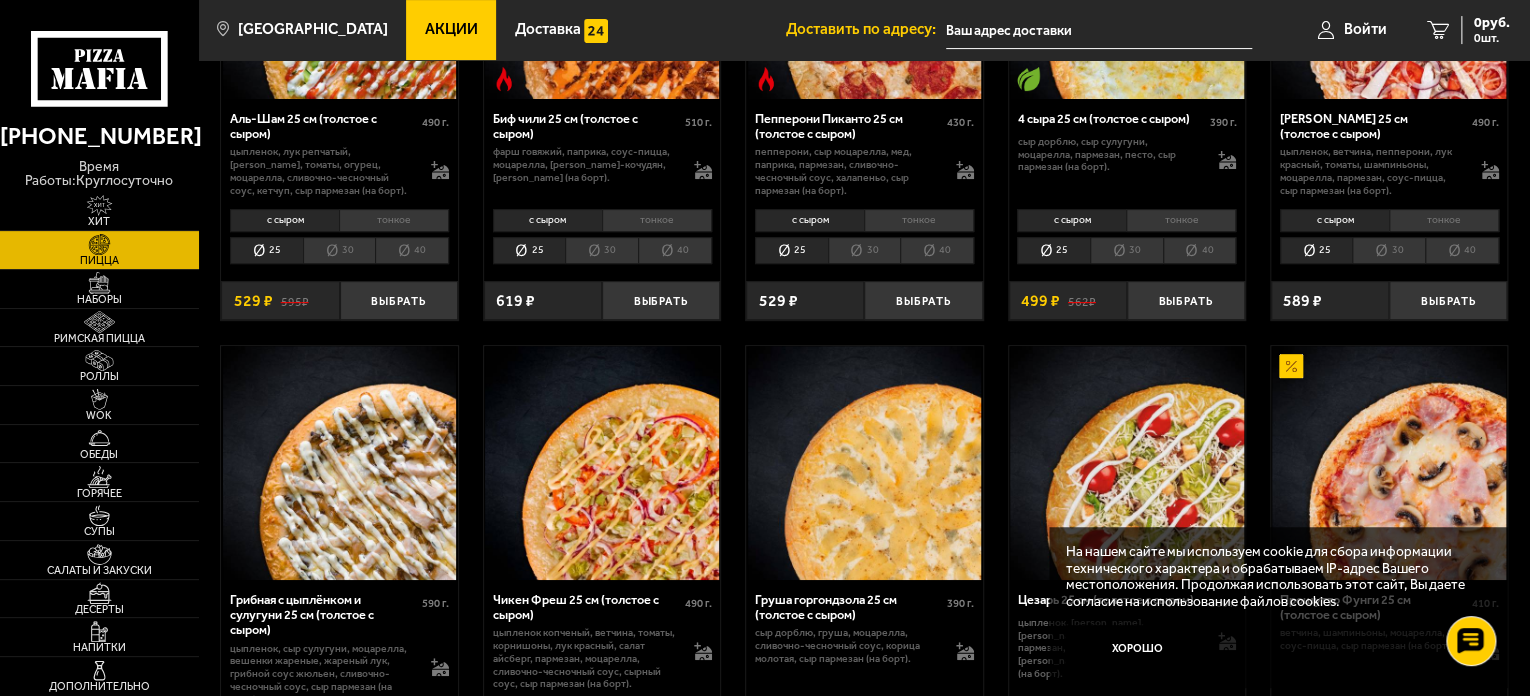 scroll, scrollTop: 100, scrollLeft: 0, axis: vertical 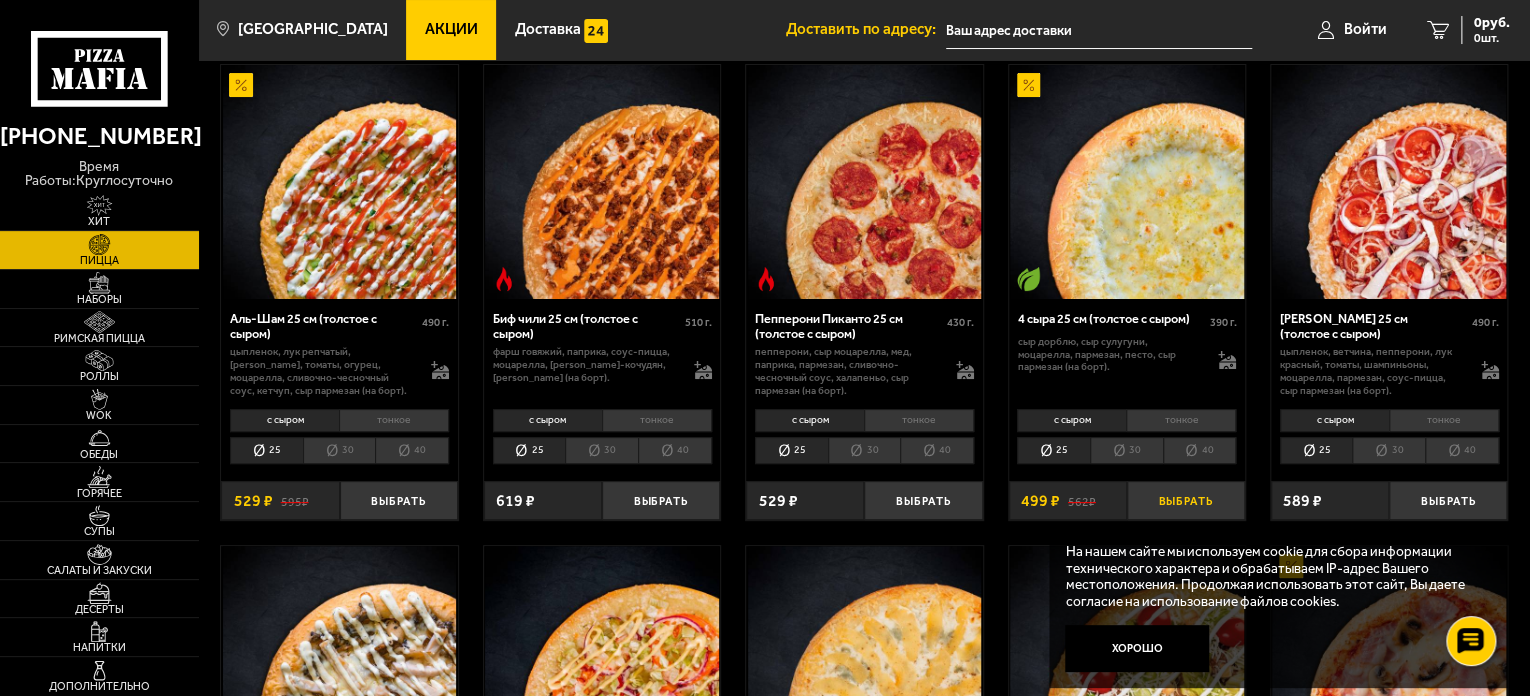 click on "Выбрать" at bounding box center (1186, 500) 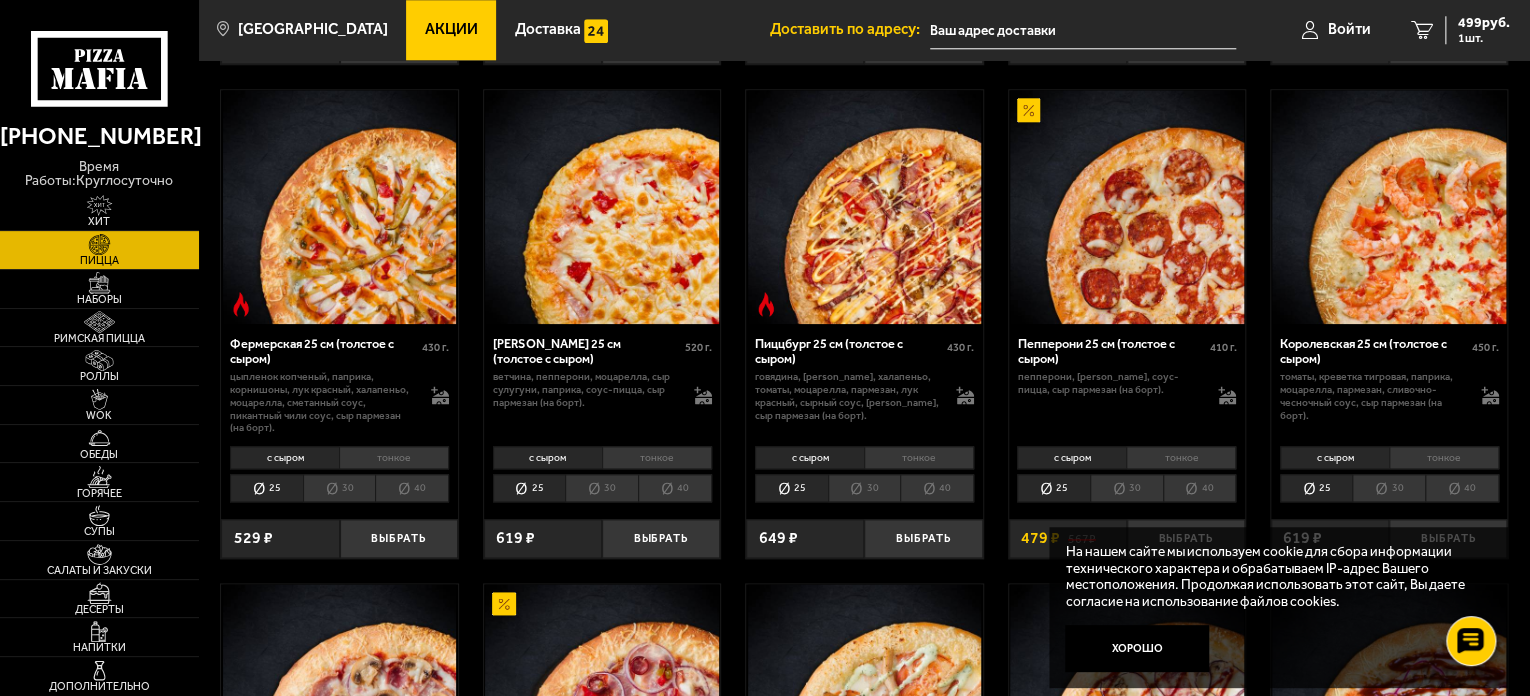 scroll, scrollTop: 1100, scrollLeft: 0, axis: vertical 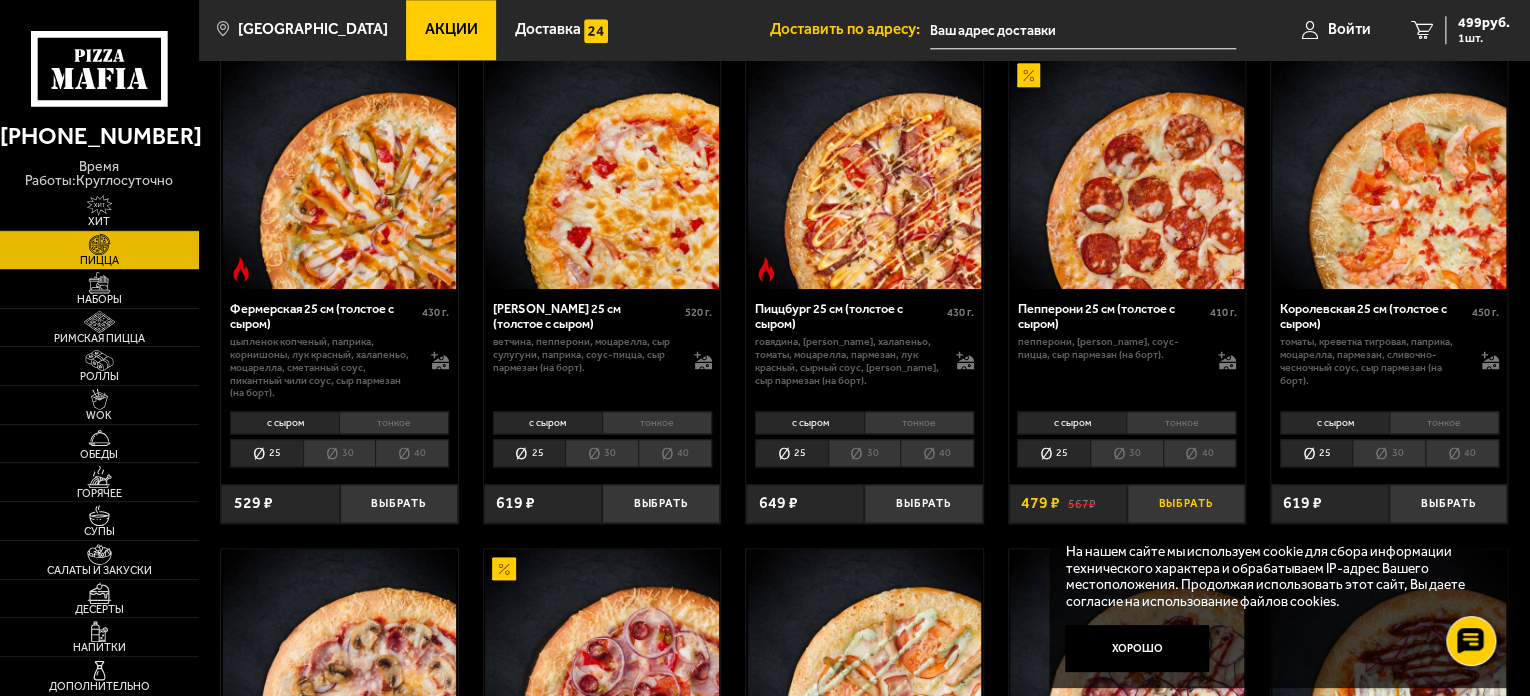 click on "Выбрать" at bounding box center [1186, 503] 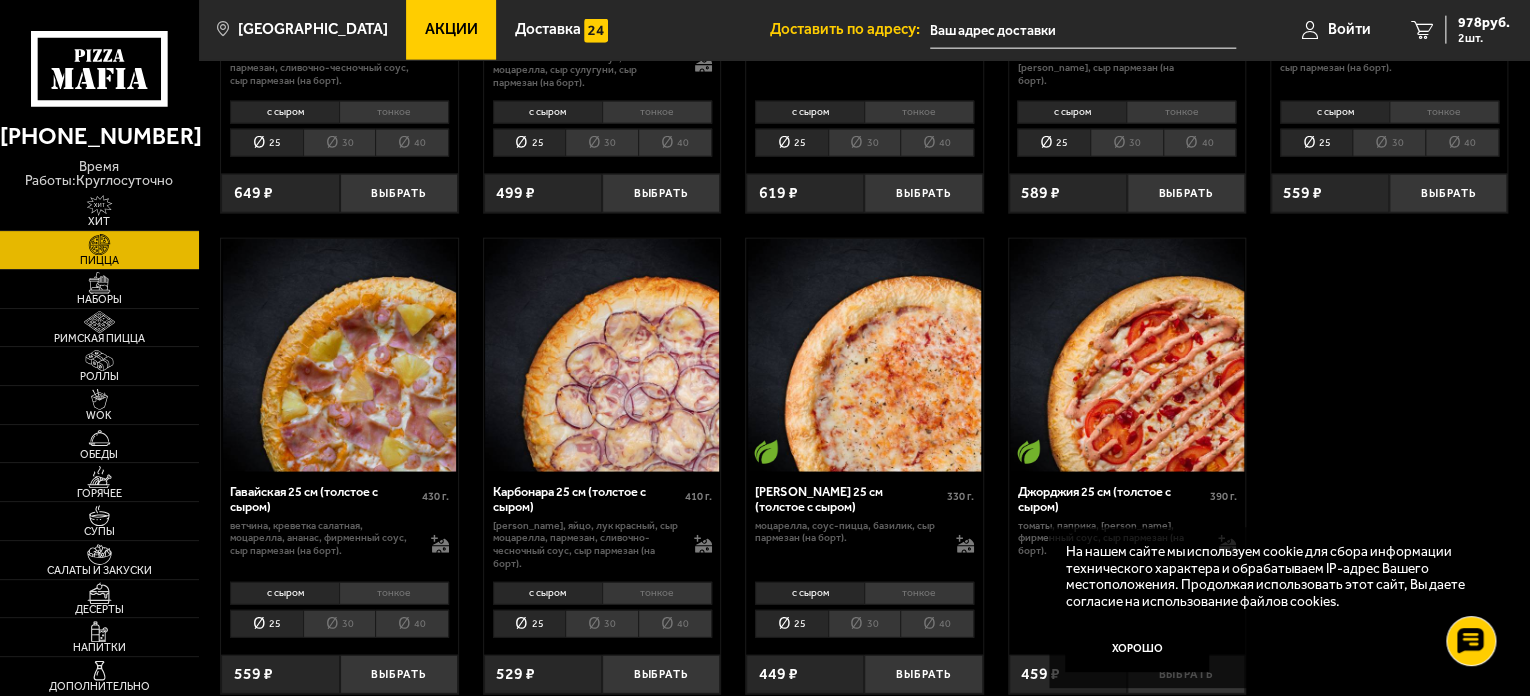 scroll, scrollTop: 2500, scrollLeft: 0, axis: vertical 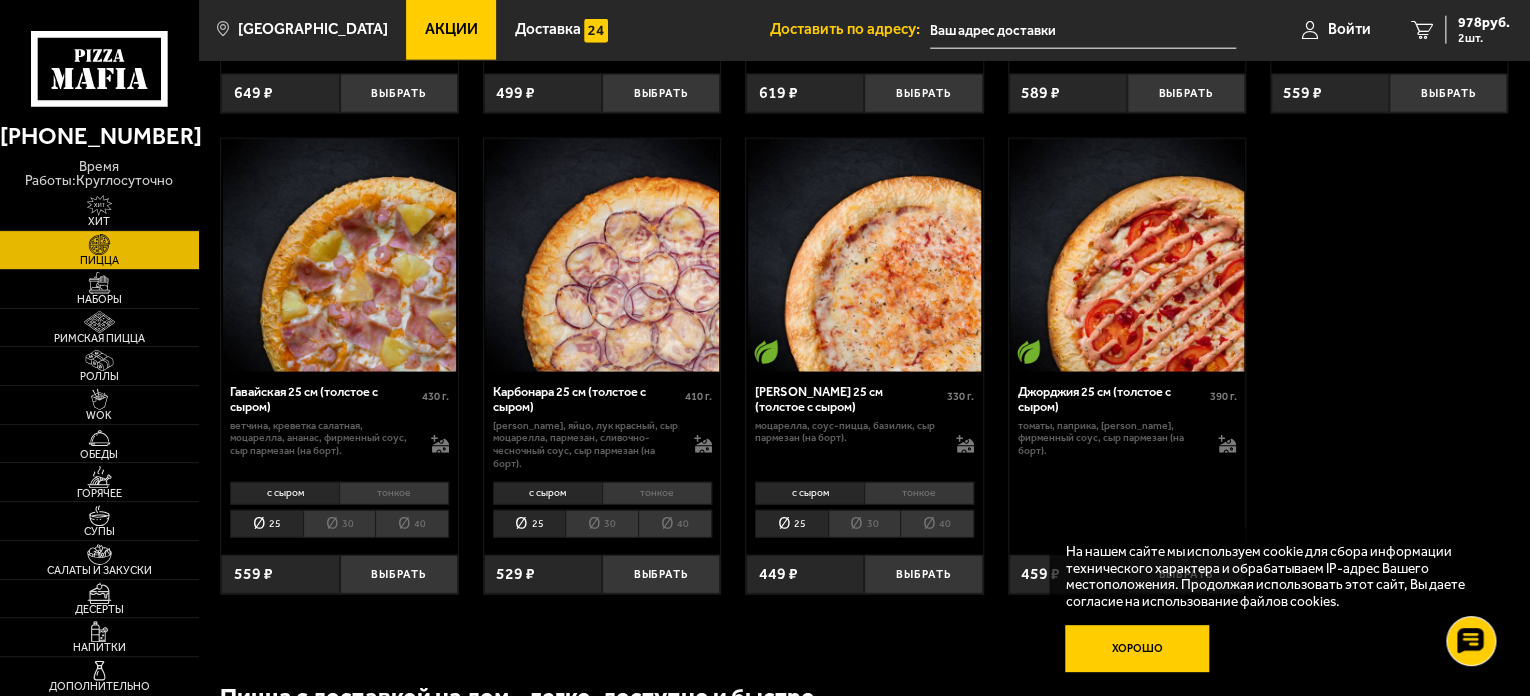 click on "Хорошо" at bounding box center (1136, 649) 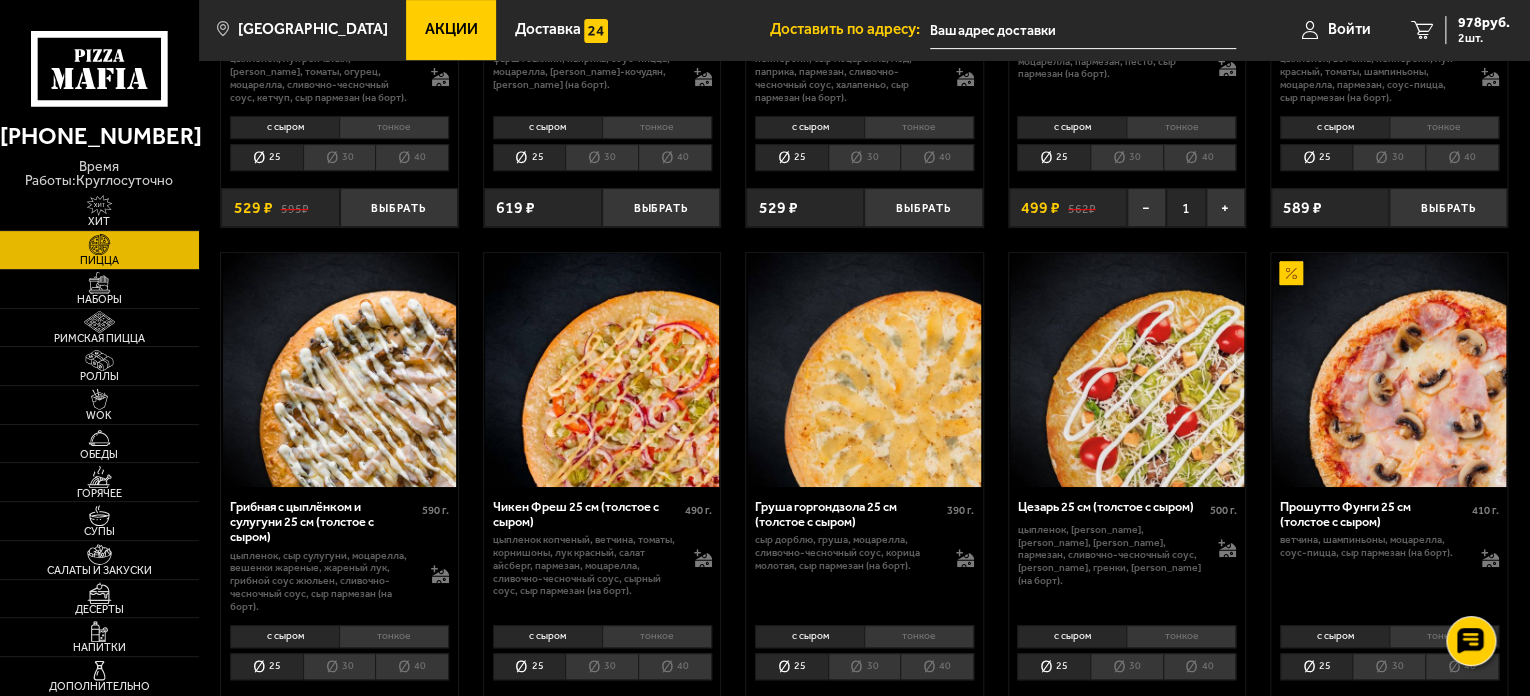 scroll, scrollTop: 200, scrollLeft: 0, axis: vertical 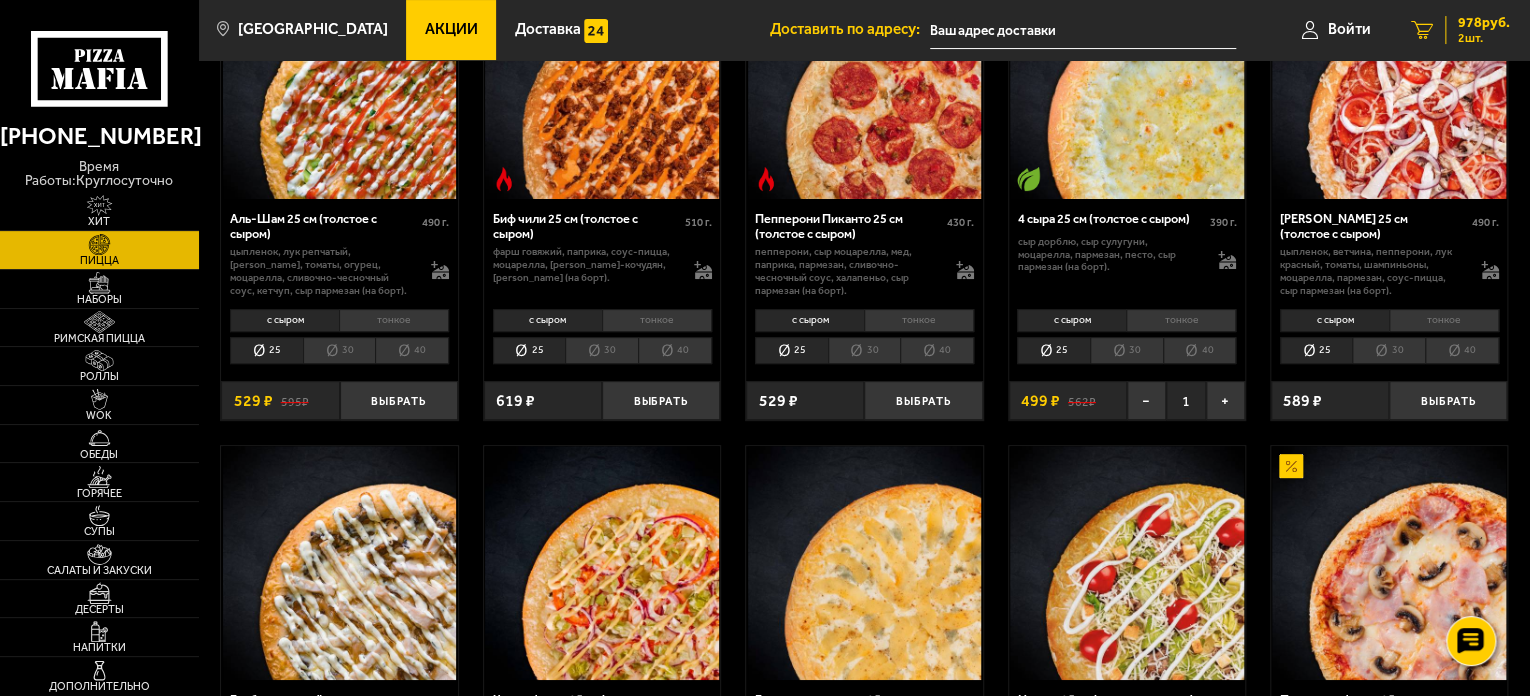 click on "978  руб." at bounding box center (1484, 23) 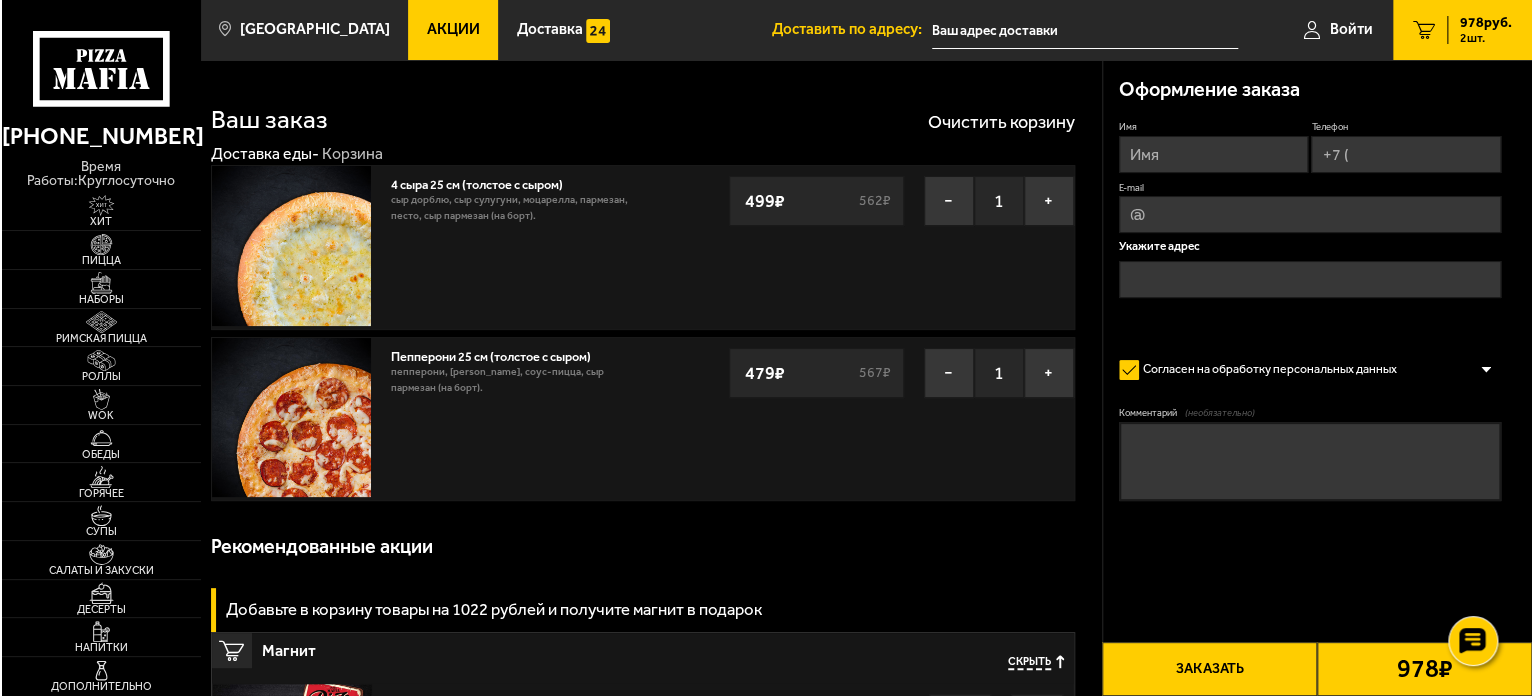 scroll, scrollTop: 0, scrollLeft: 0, axis: both 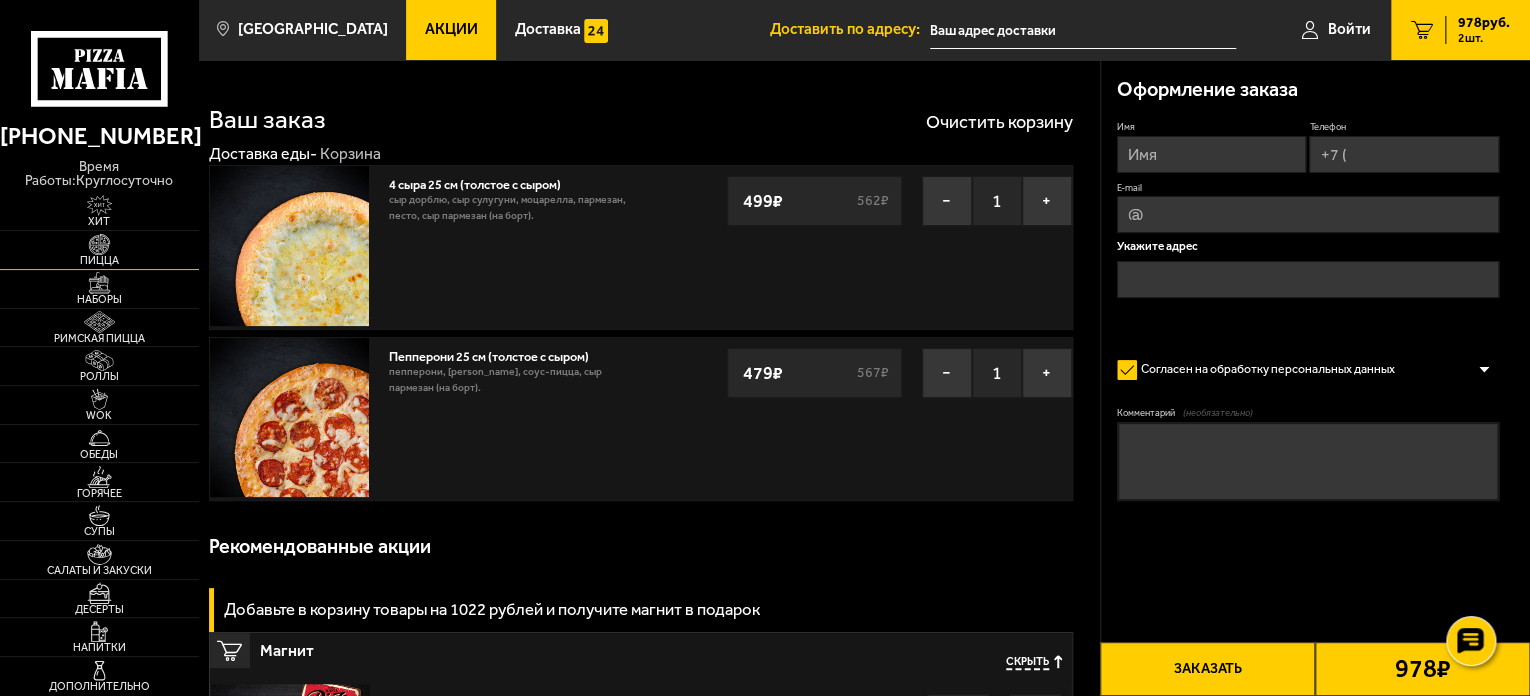 click at bounding box center [99, 245] 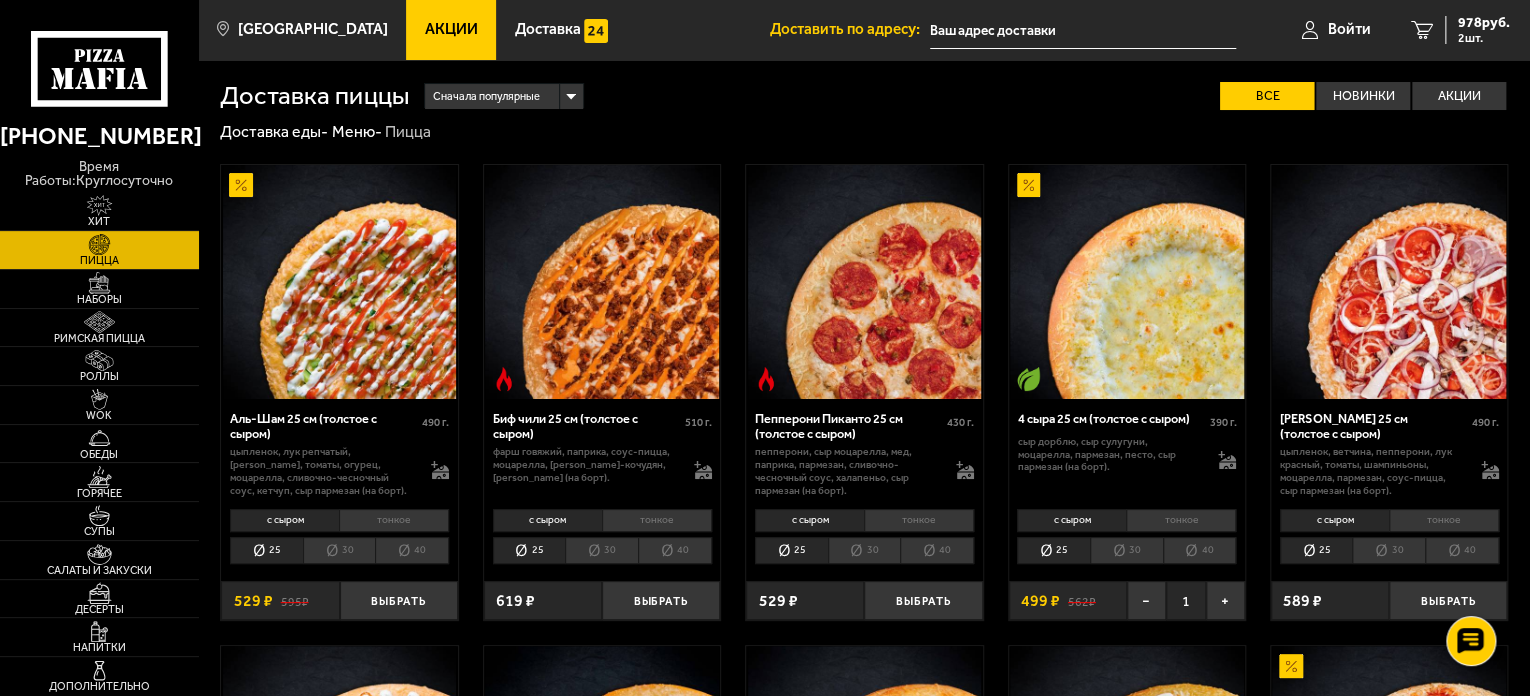 click on "тонкое" at bounding box center (1181, 520) 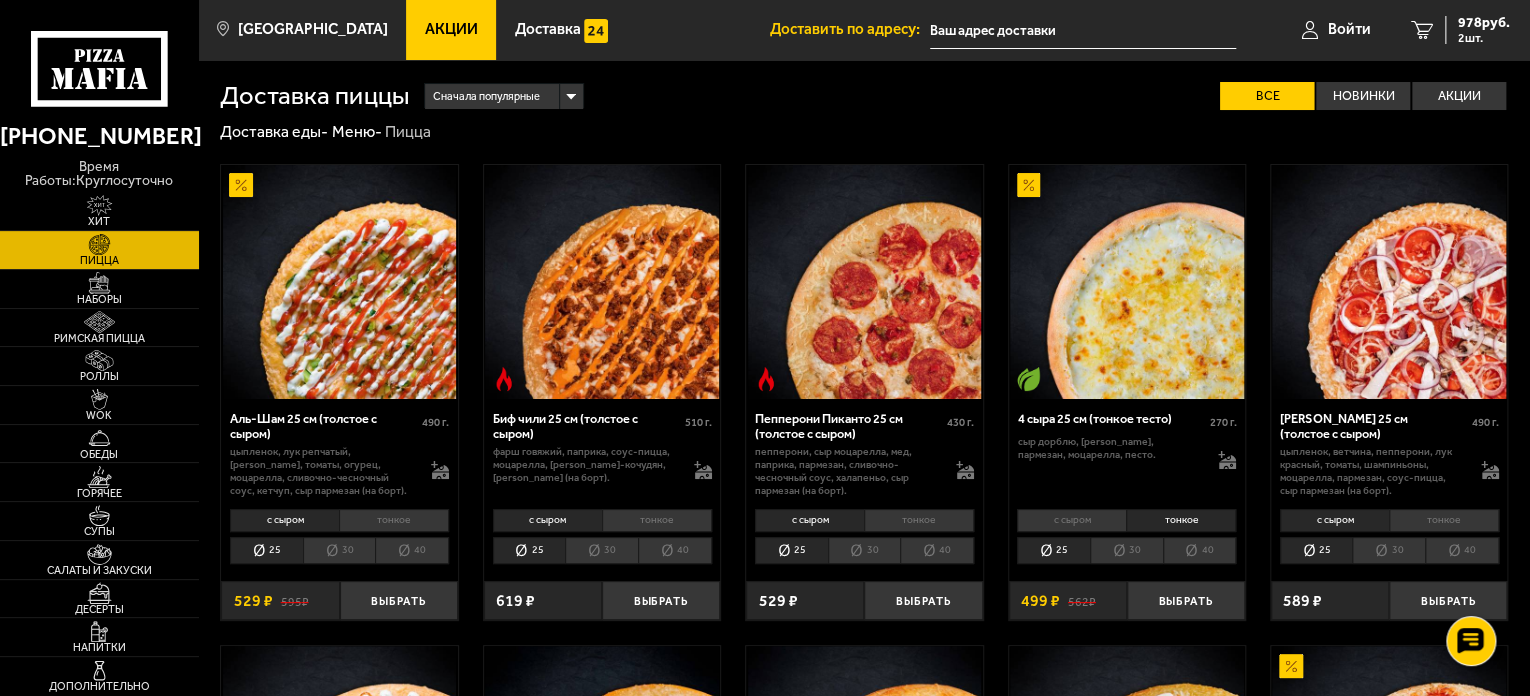 click on "с сыром" at bounding box center (1071, 520) 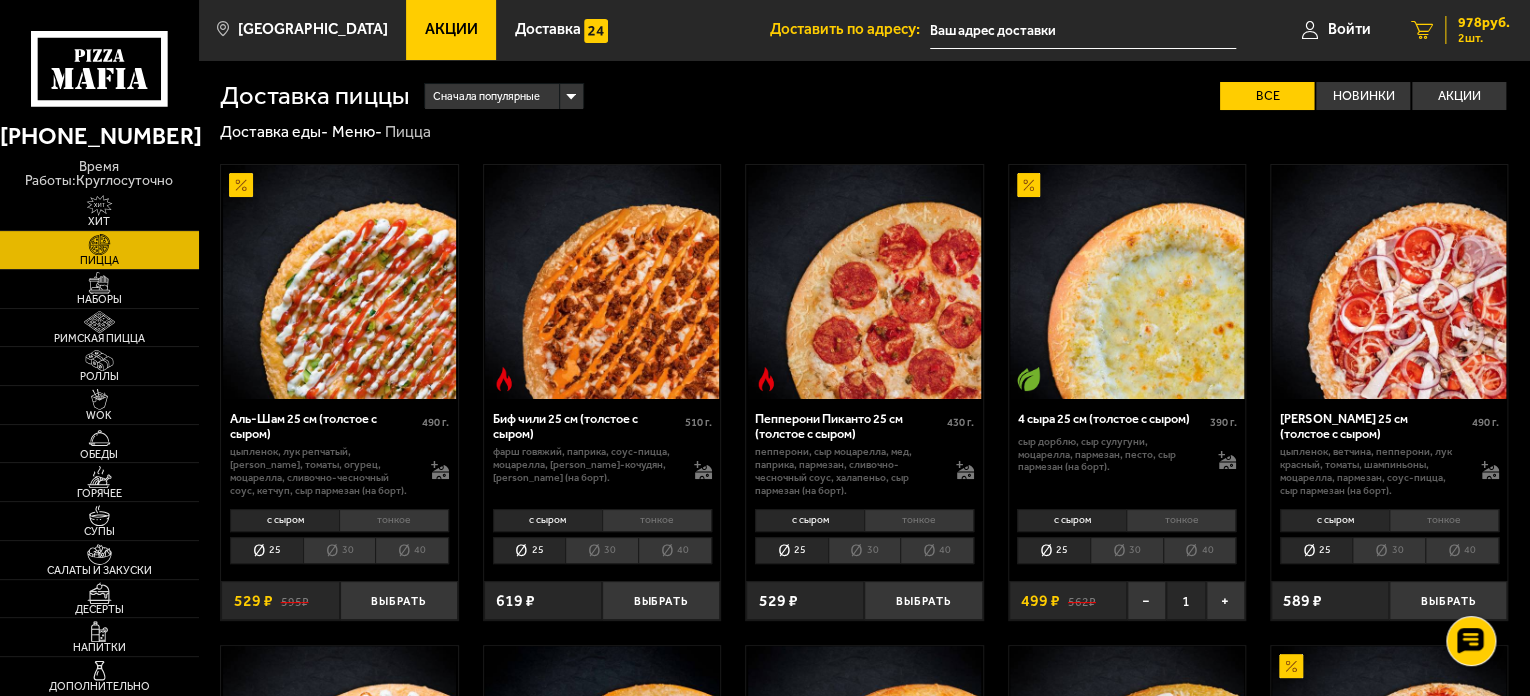 click on "978  руб." at bounding box center (1484, 23) 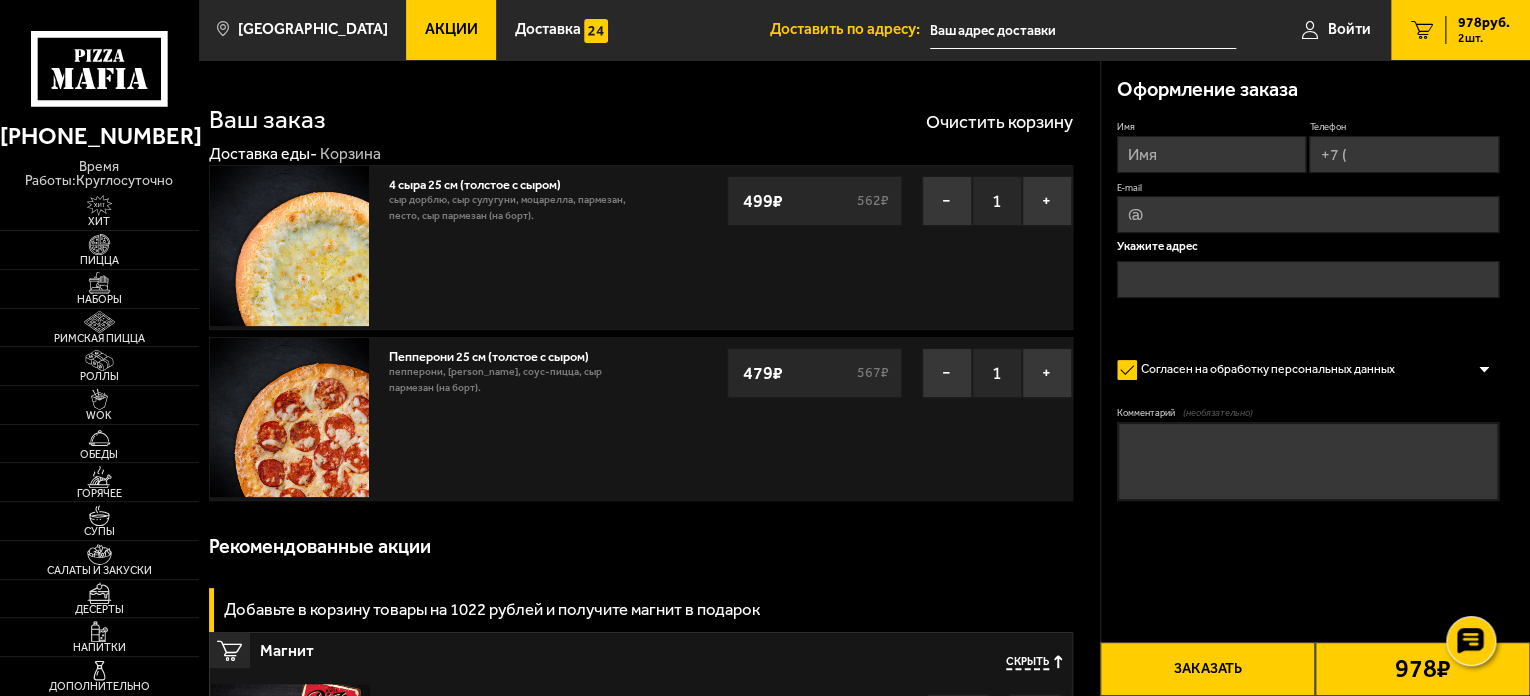 click at bounding box center [1083, 30] 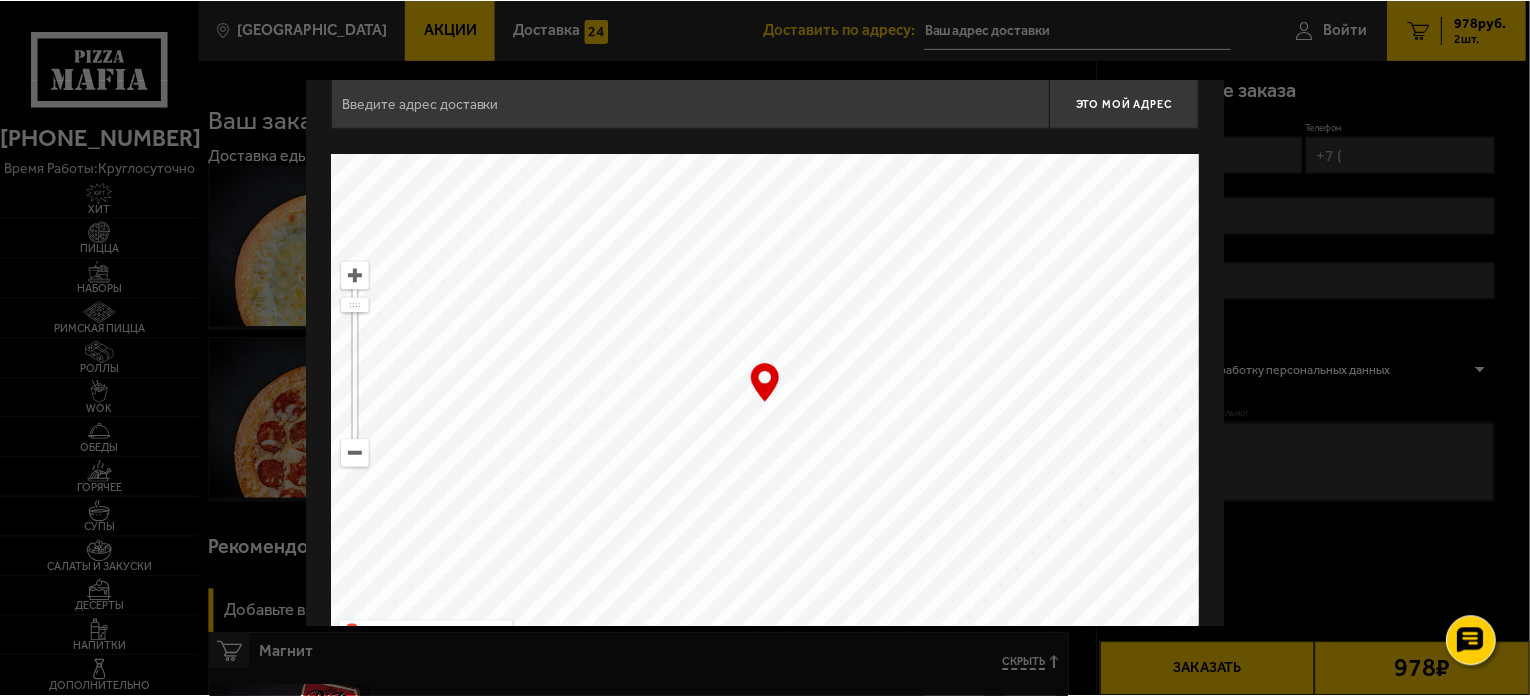 scroll, scrollTop: 0, scrollLeft: 0, axis: both 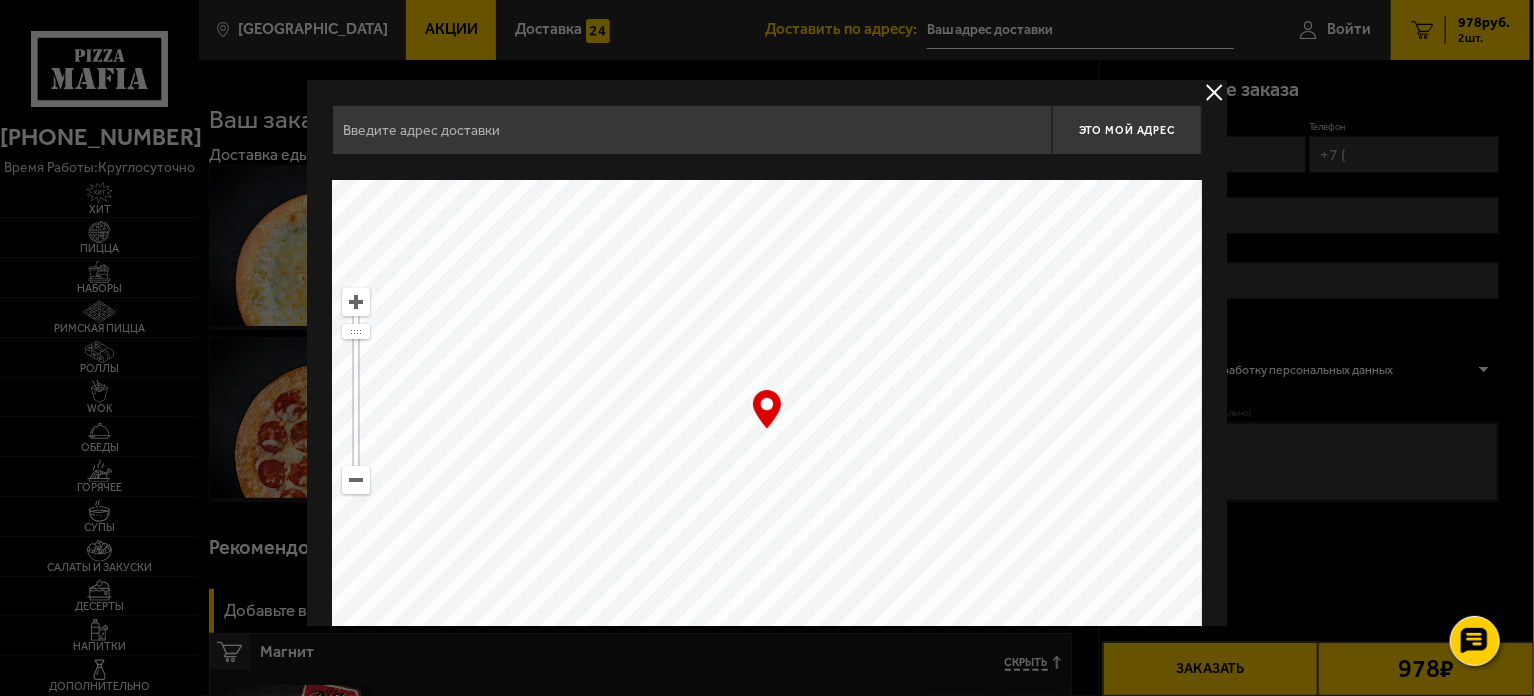 click at bounding box center (692, 130) 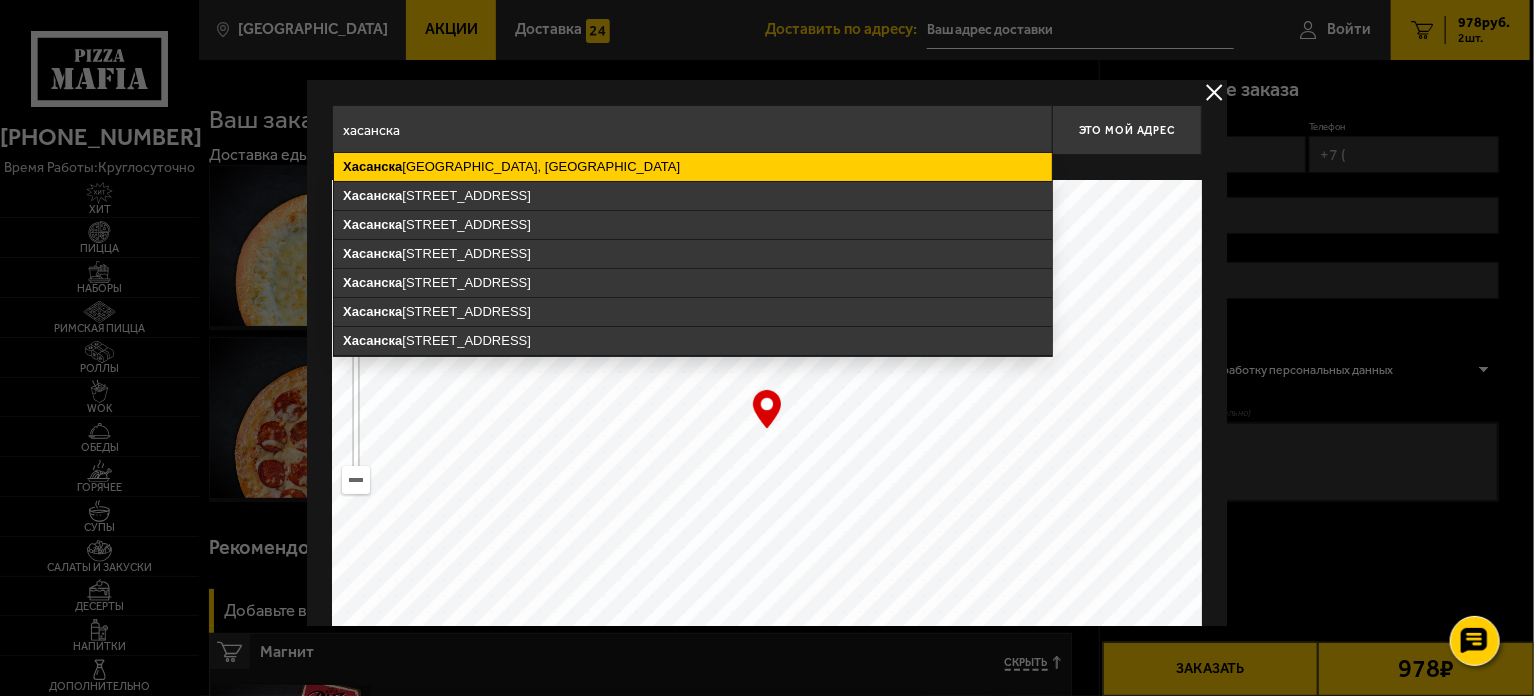 click on "Хасанска я улица, Санкт-Петербург" at bounding box center (693, 167) 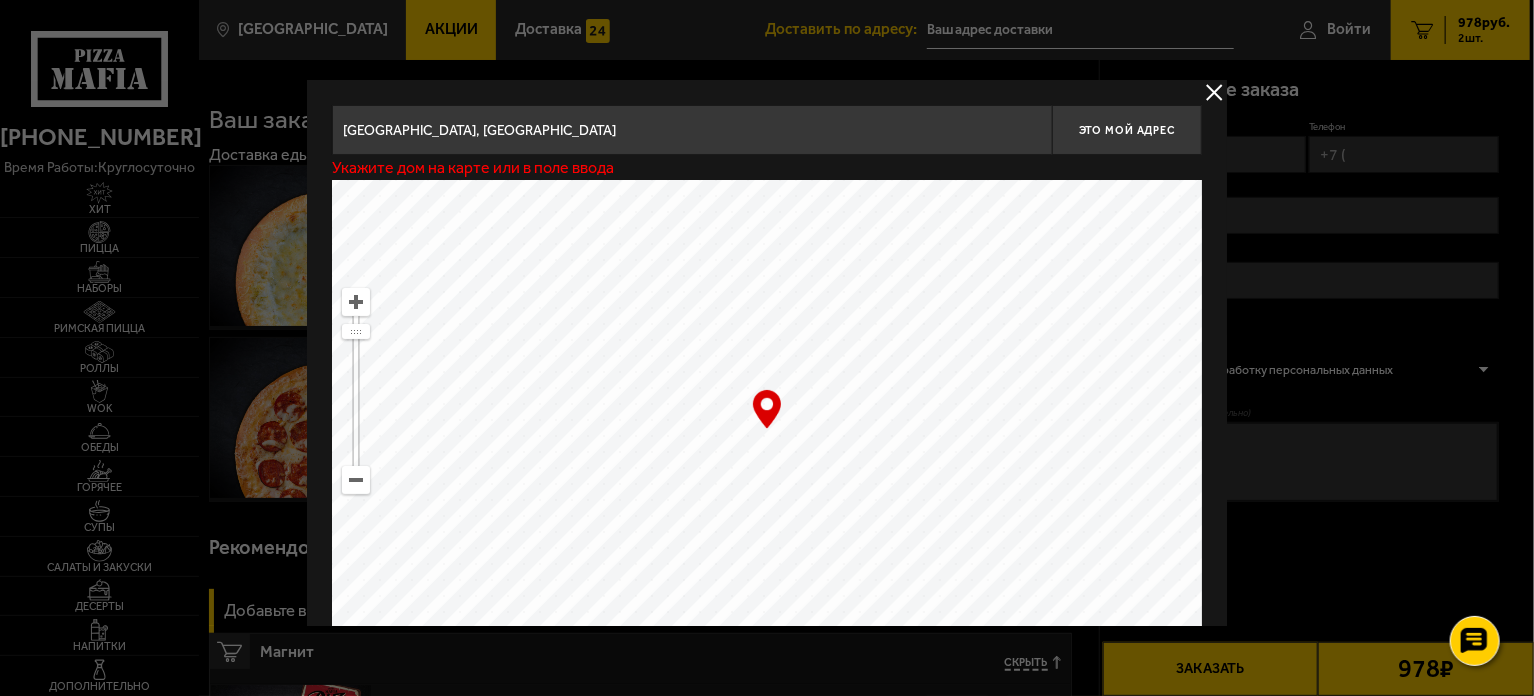 click on "Санкт-Петербург, Хасанская улица" at bounding box center [692, 130] 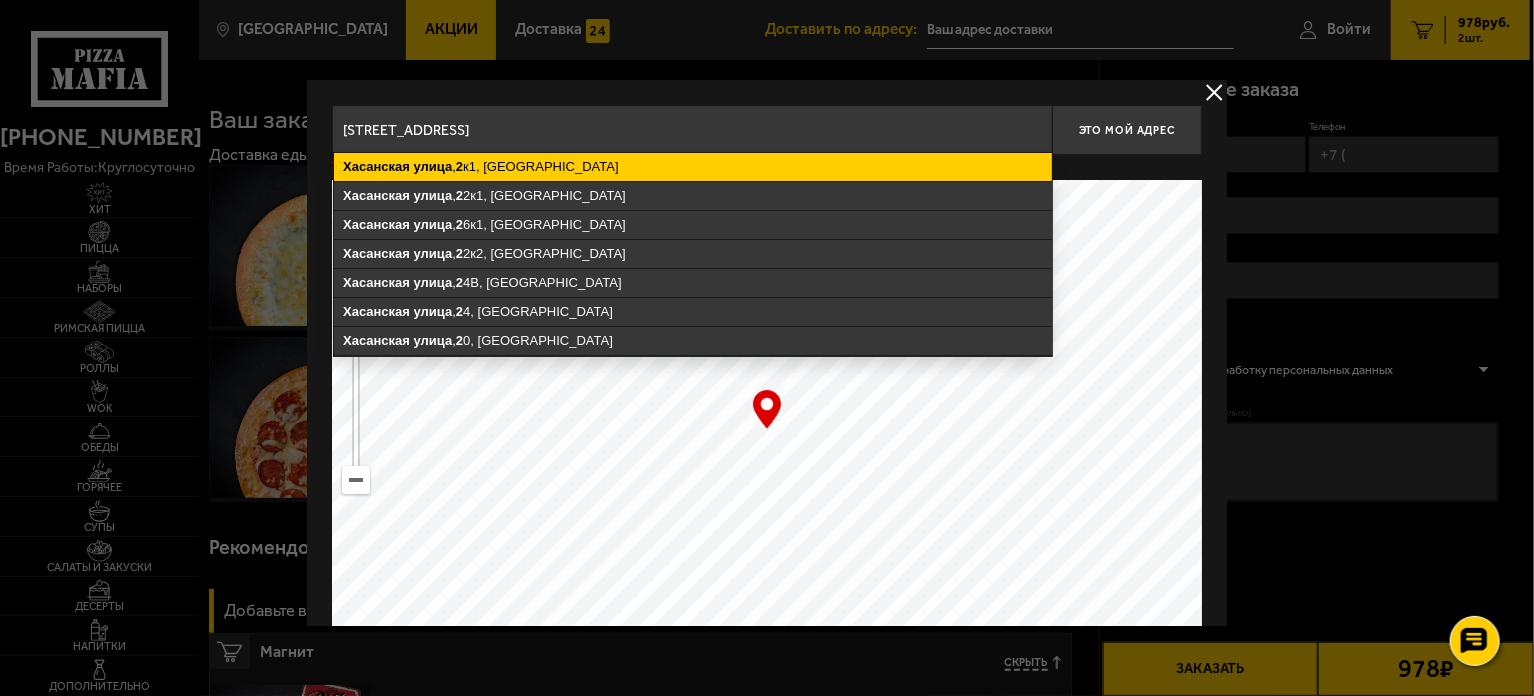 click on "Хасанская   улица ,  2 к1, Санкт-Петербург" at bounding box center [693, 167] 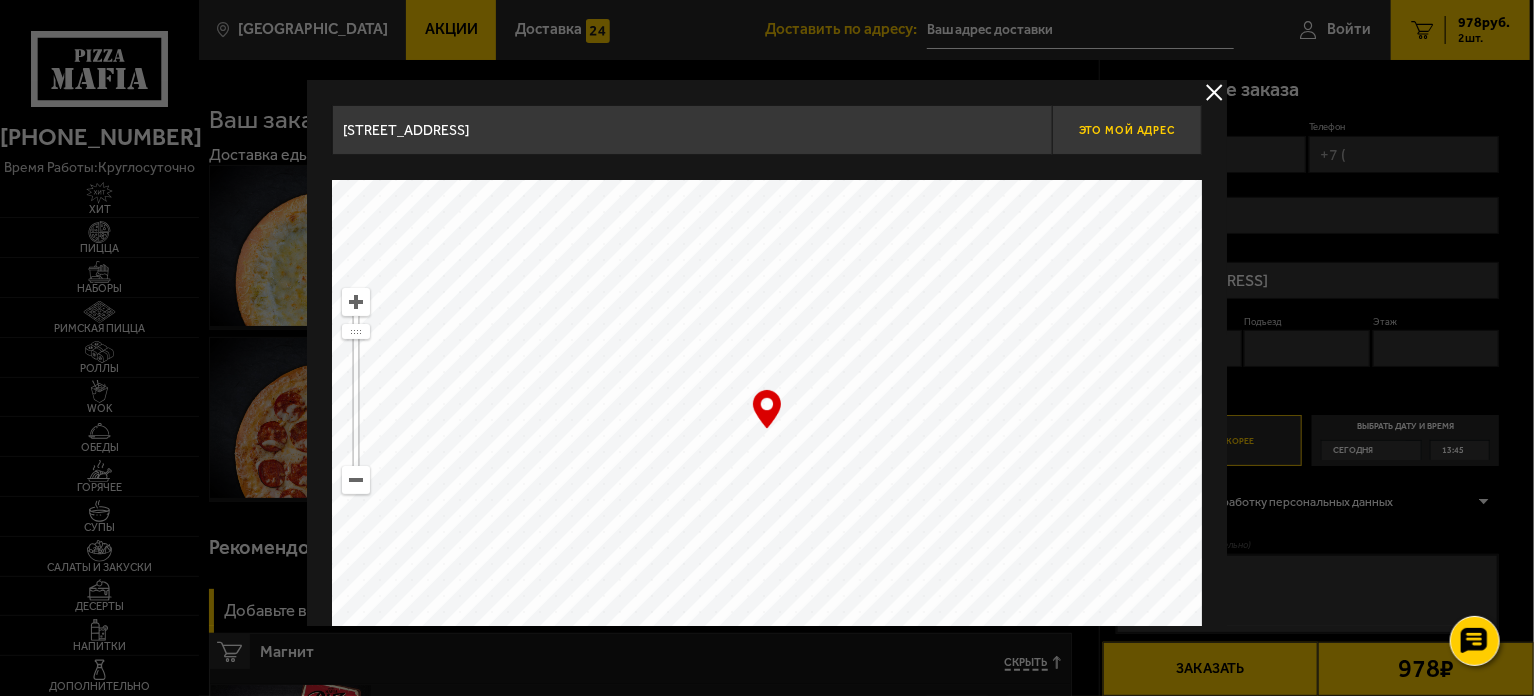 click on "Это мой адрес" at bounding box center [1127, 130] 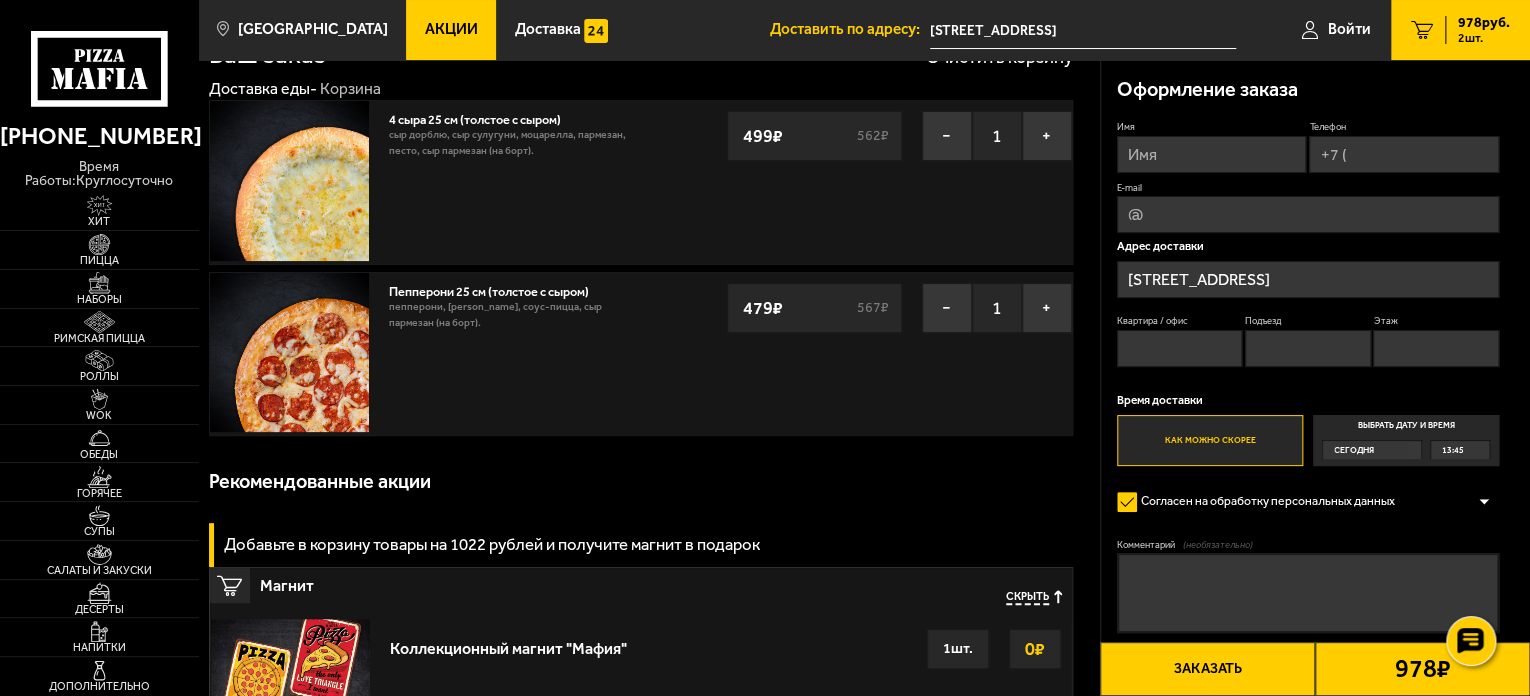 scroll, scrollTop: 100, scrollLeft: 0, axis: vertical 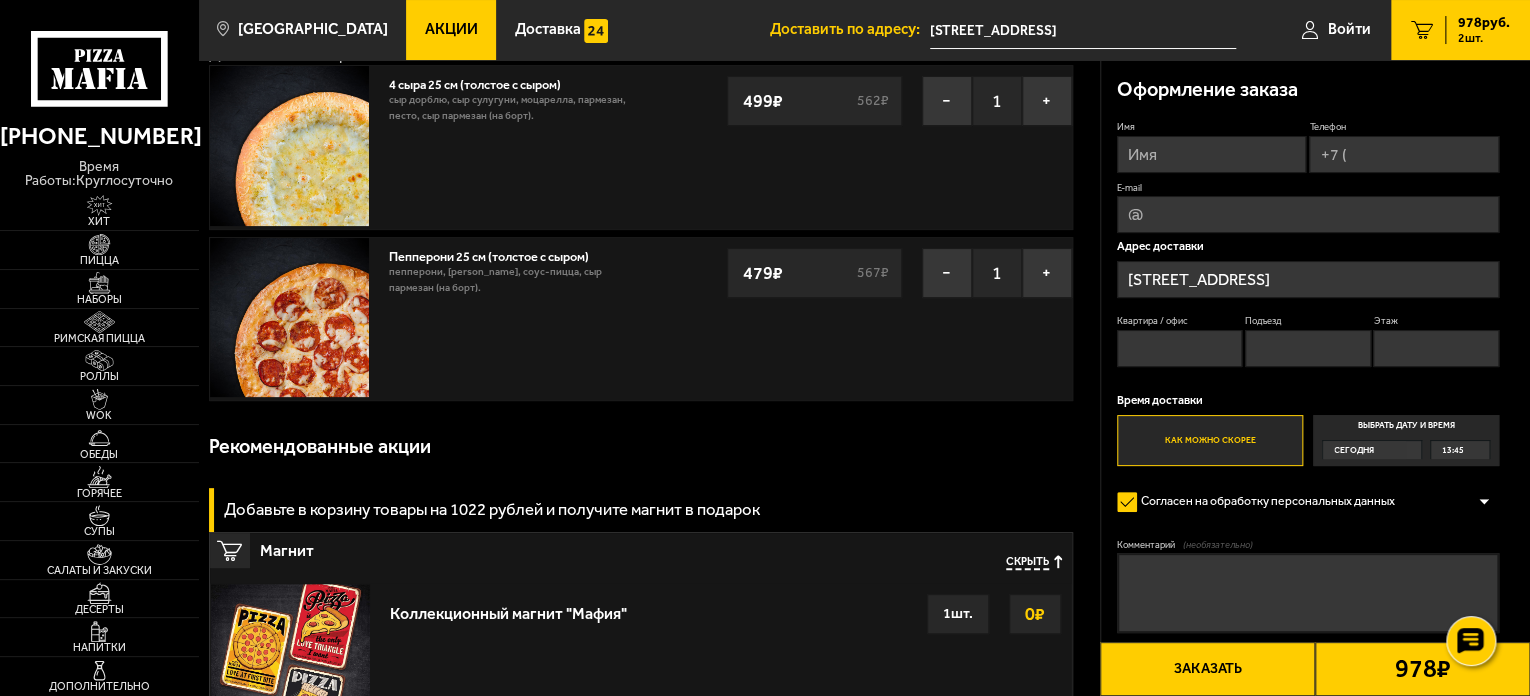 click on "Имя" at bounding box center (1212, 154) 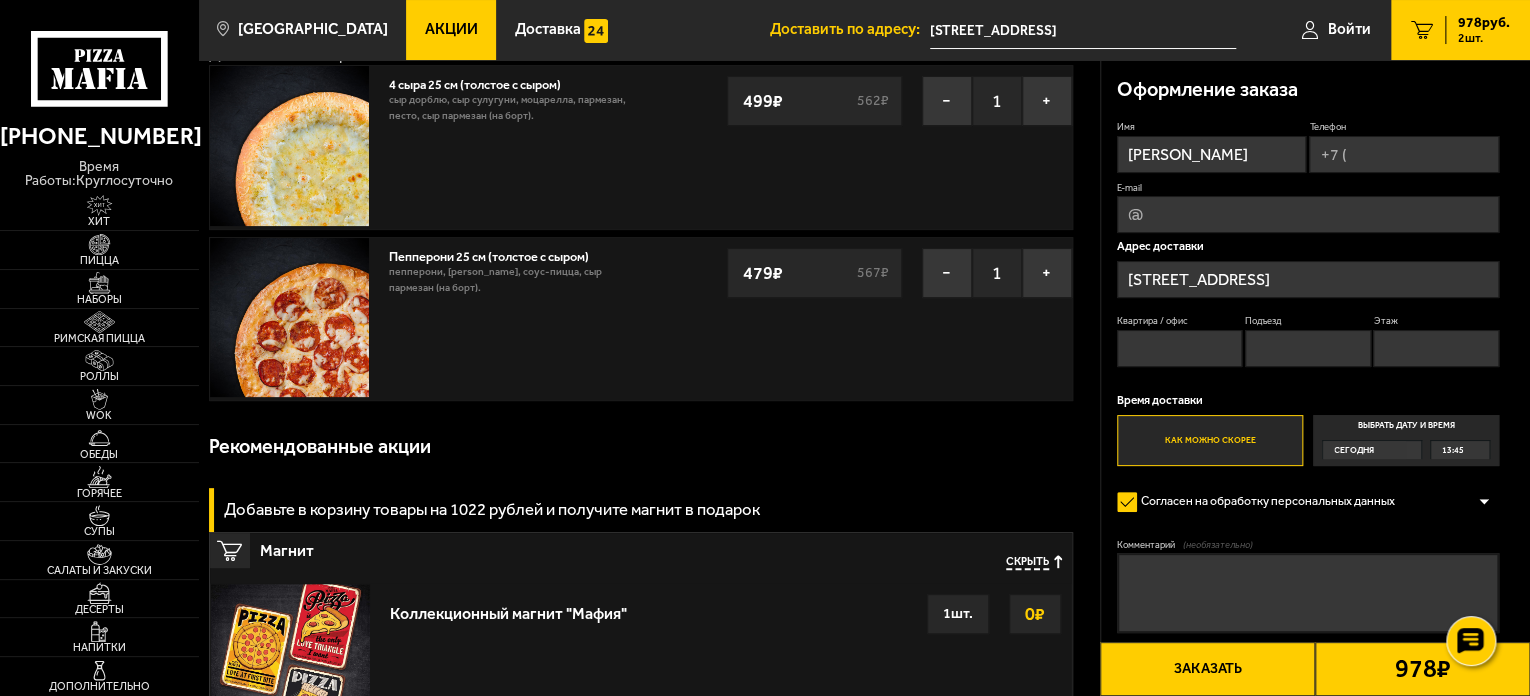 drag, startPoint x: 1205, startPoint y: 152, endPoint x: 1046, endPoint y: 149, distance: 159.0283 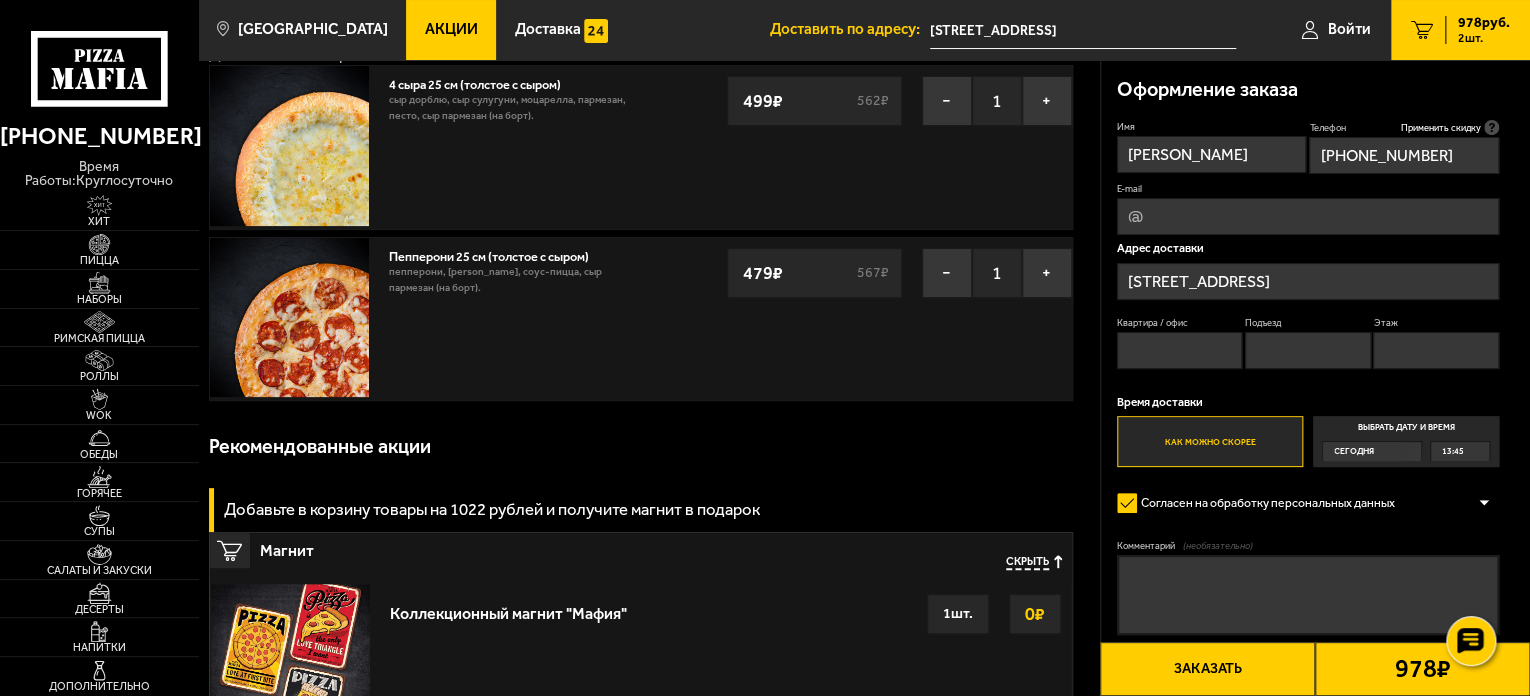 click on "E-mail" at bounding box center (1308, 216) 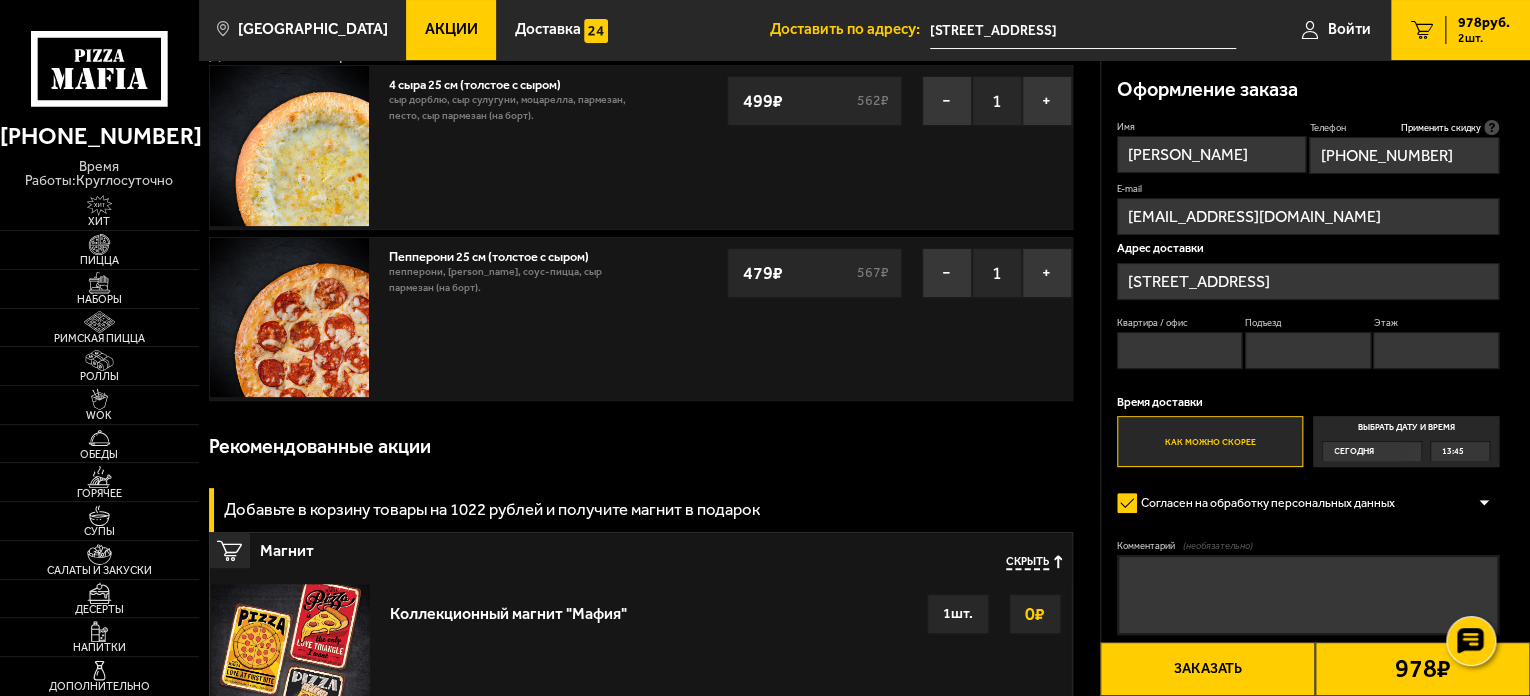 drag, startPoint x: 1282, startPoint y: 217, endPoint x: 1073, endPoint y: 224, distance: 209.11719 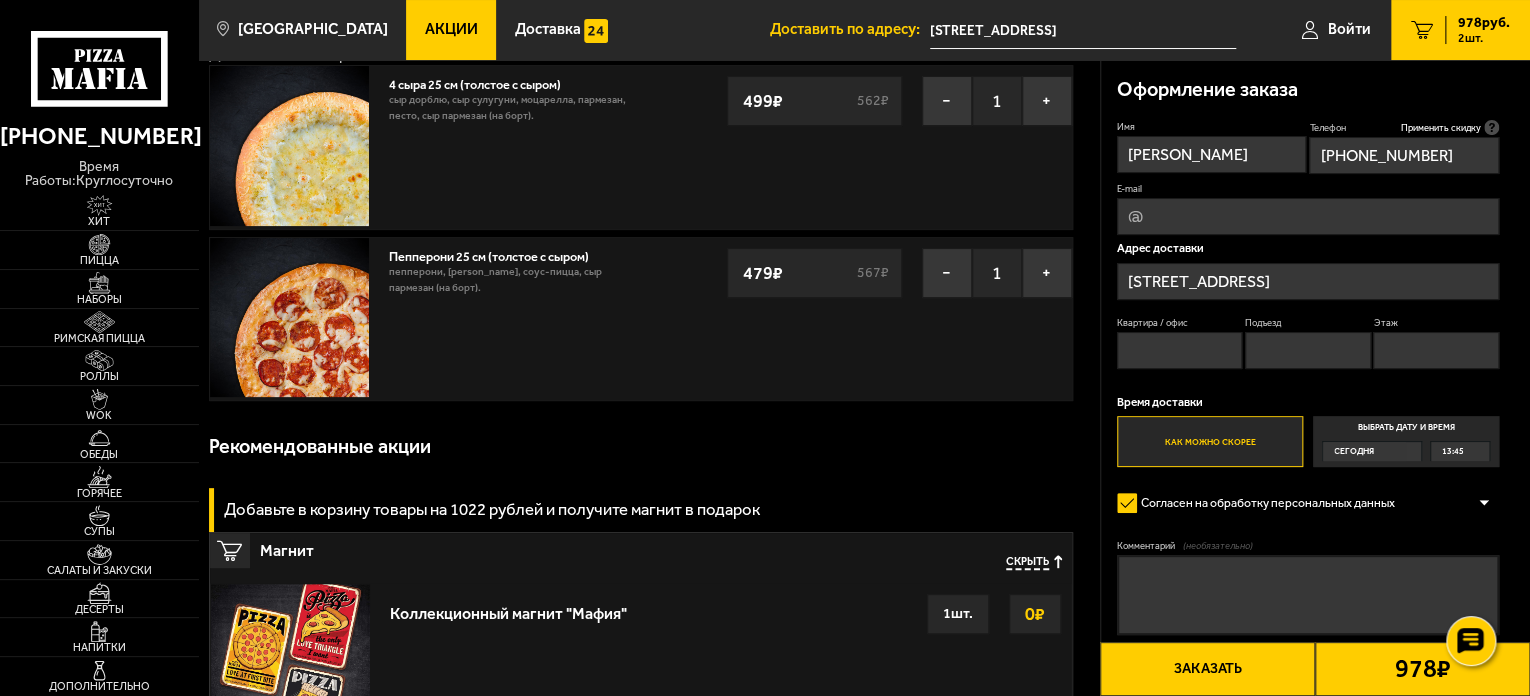 type 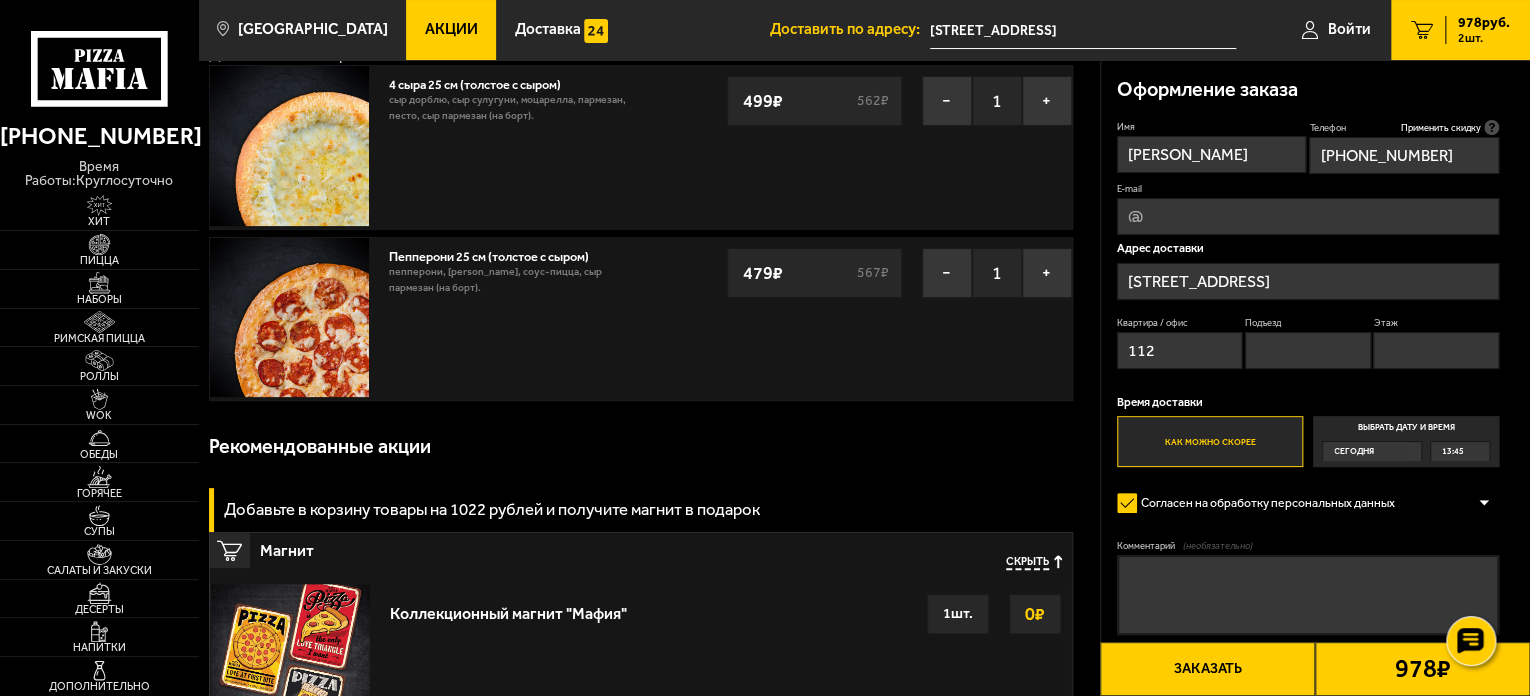 type on "112" 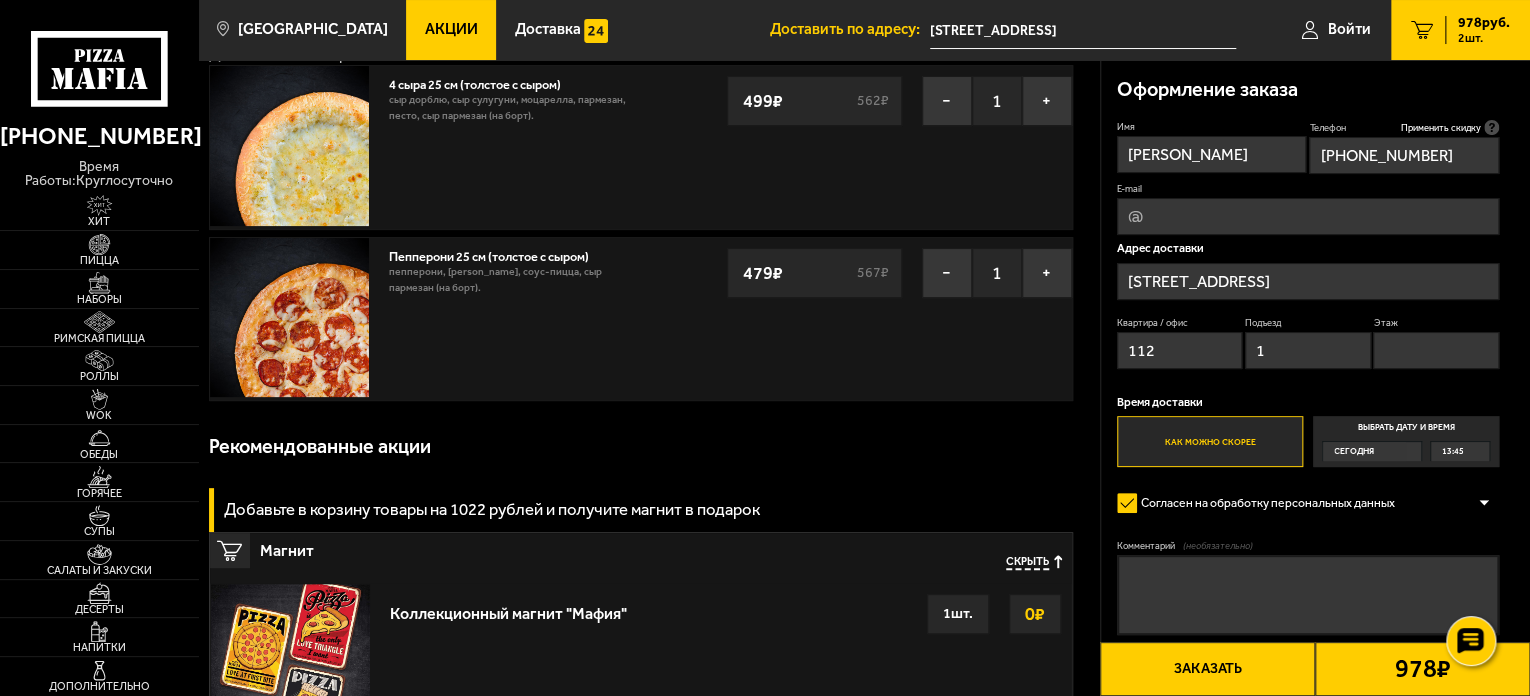 type on "1" 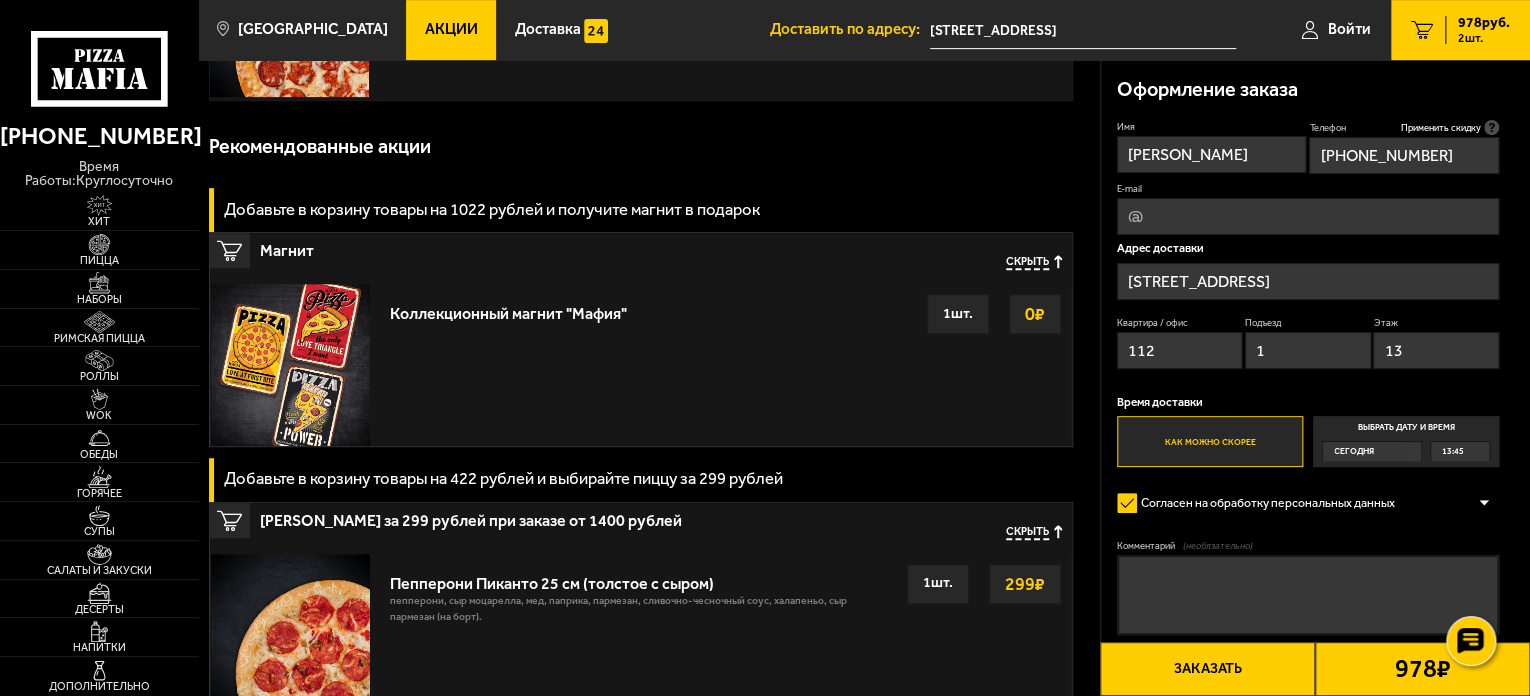 scroll, scrollTop: 0, scrollLeft: 0, axis: both 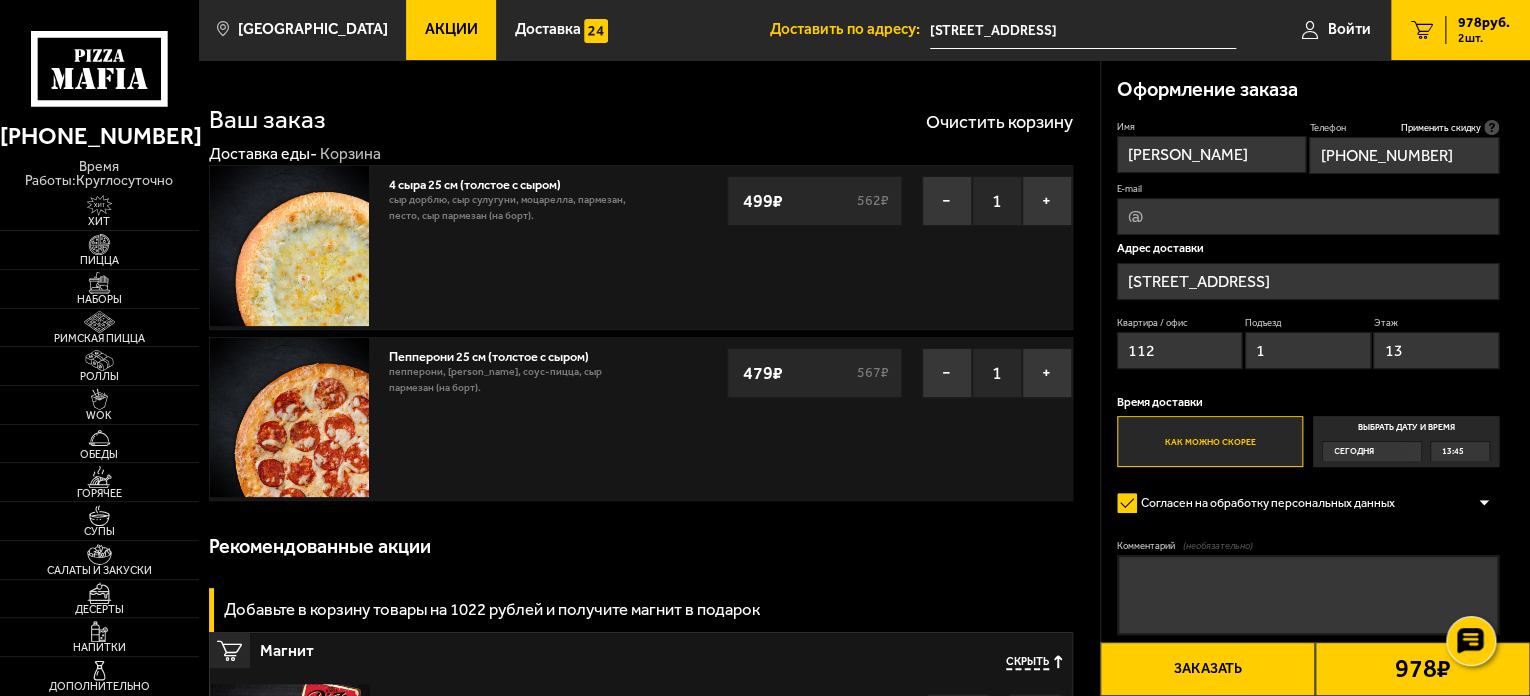 type on "13" 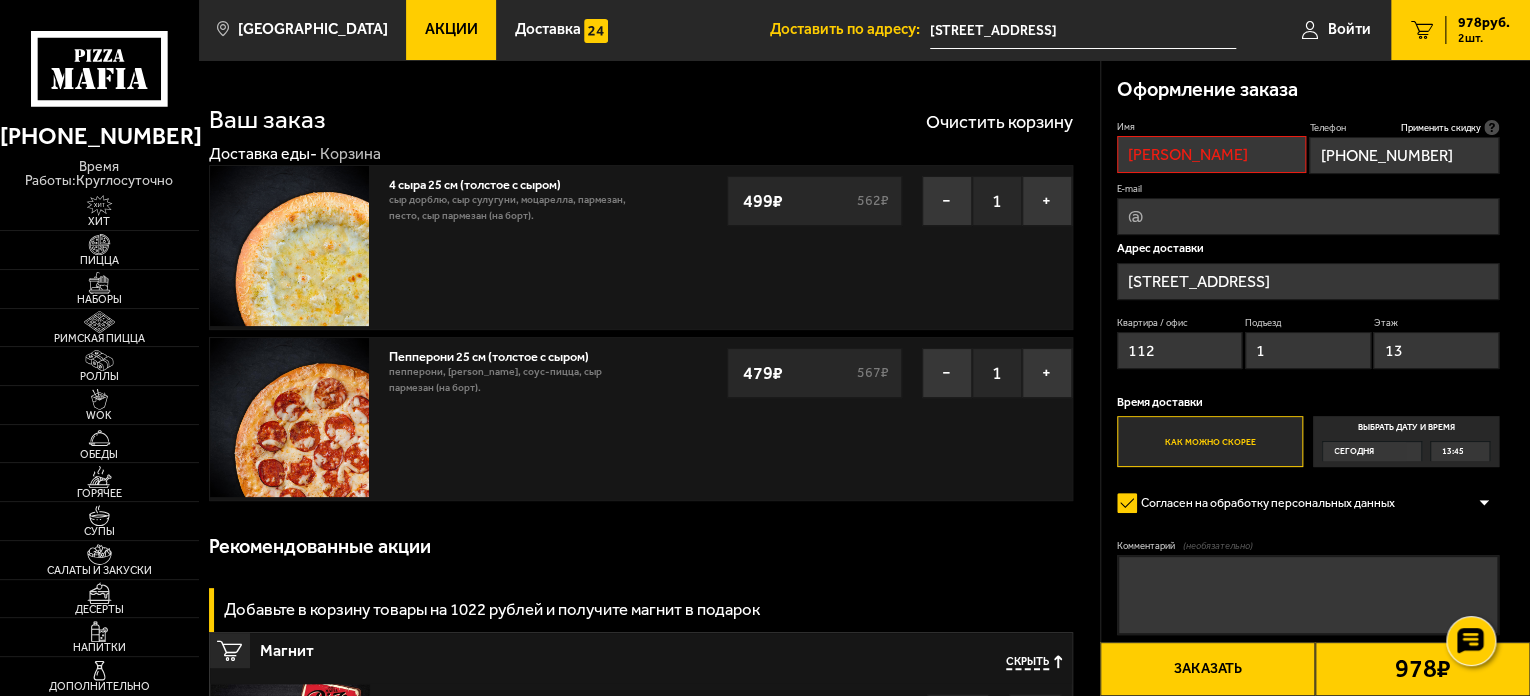 click on "Елена" at bounding box center (1212, 154) 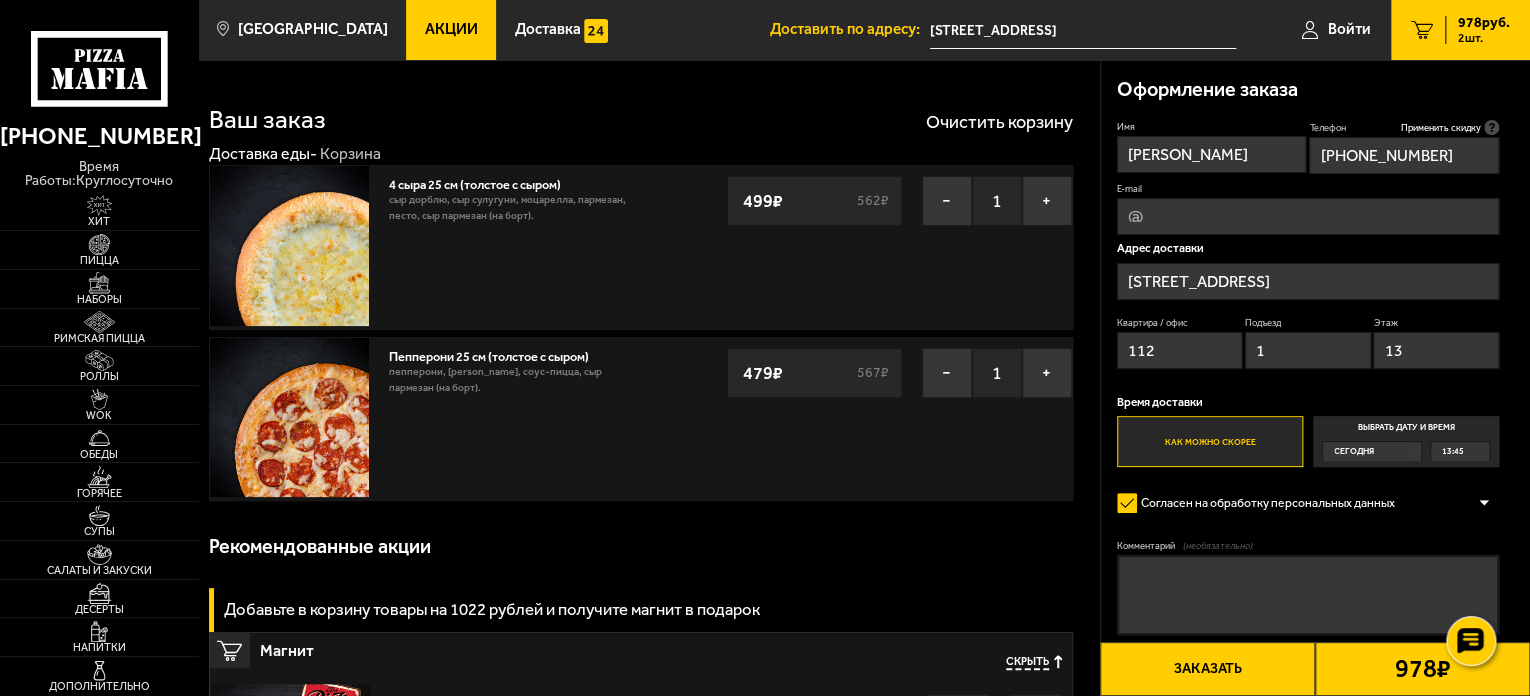 type on "Елена" 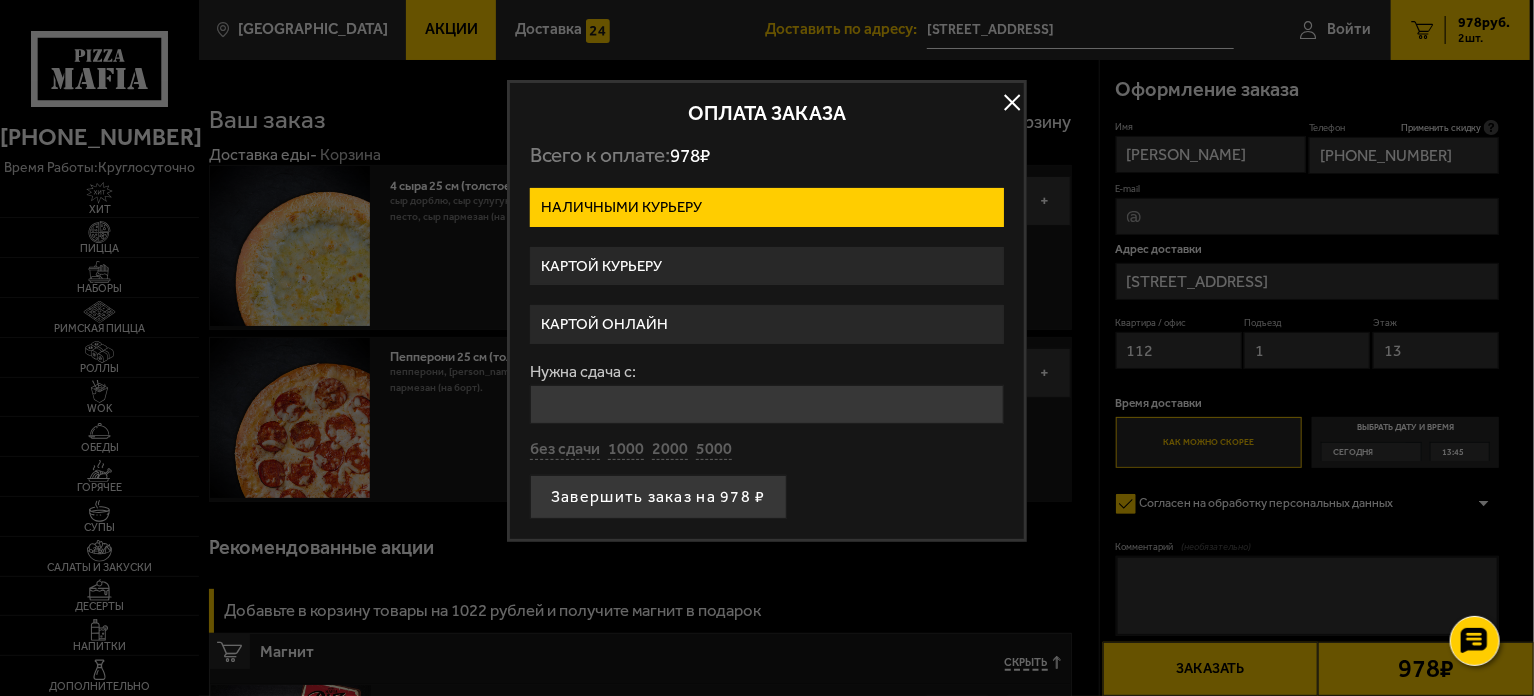 click on "Картой курьеру" at bounding box center [767, 266] 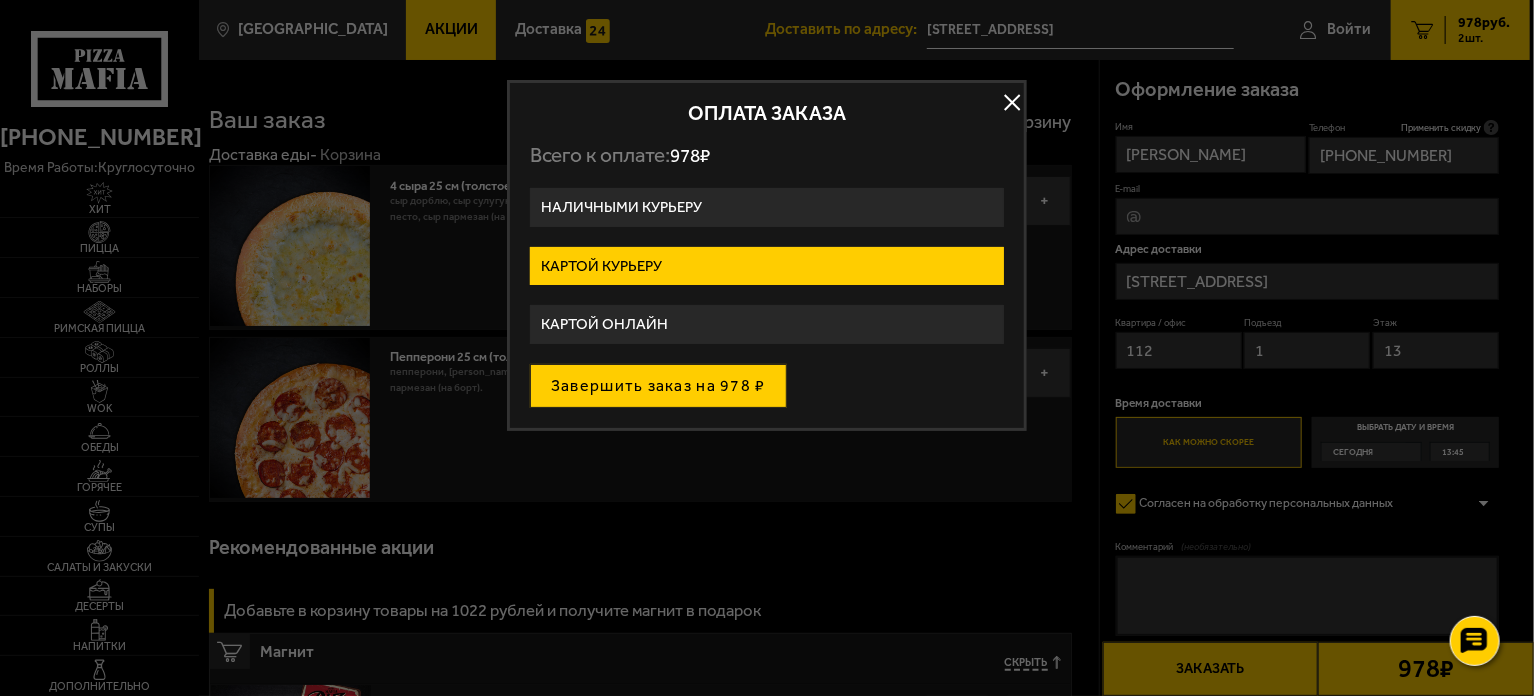 click on "Завершить заказ на 978 ₽" at bounding box center (658, 386) 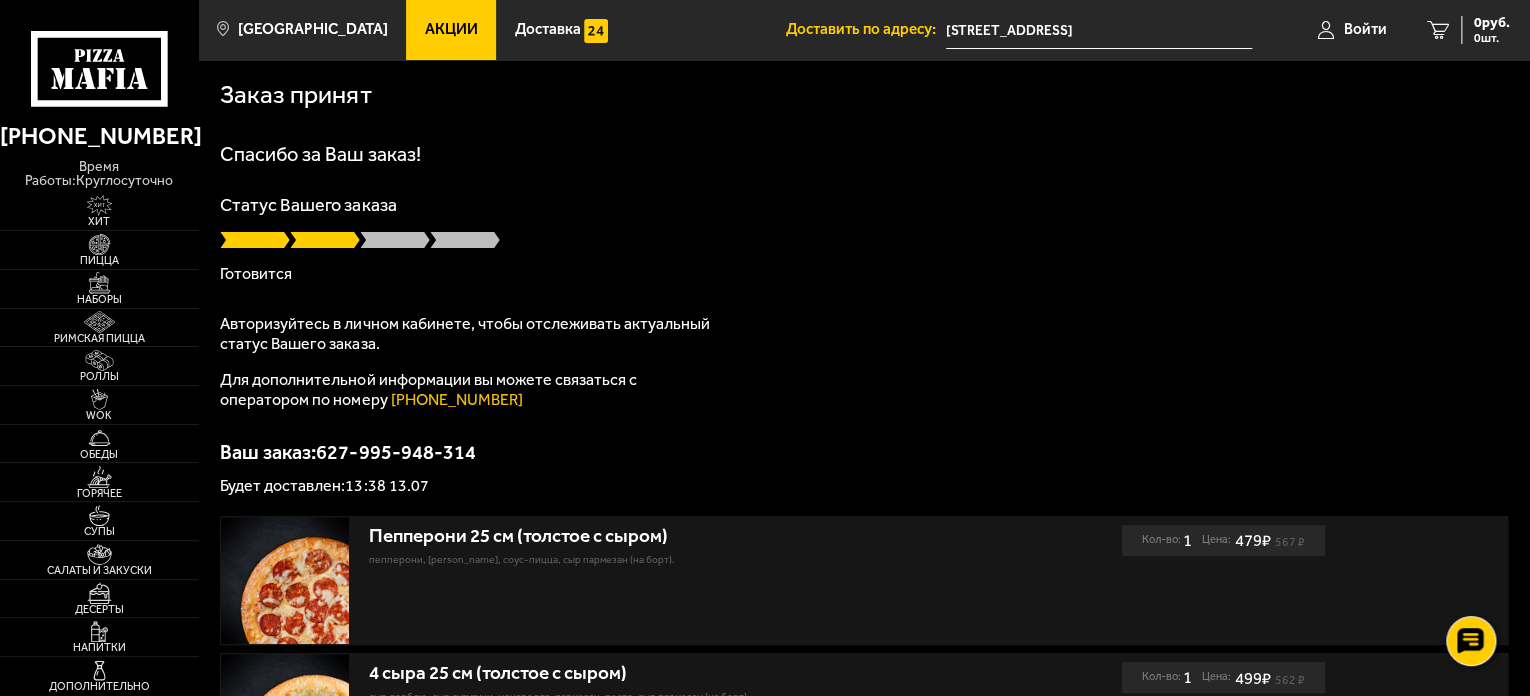 click on "Готовится" at bounding box center (864, 274) 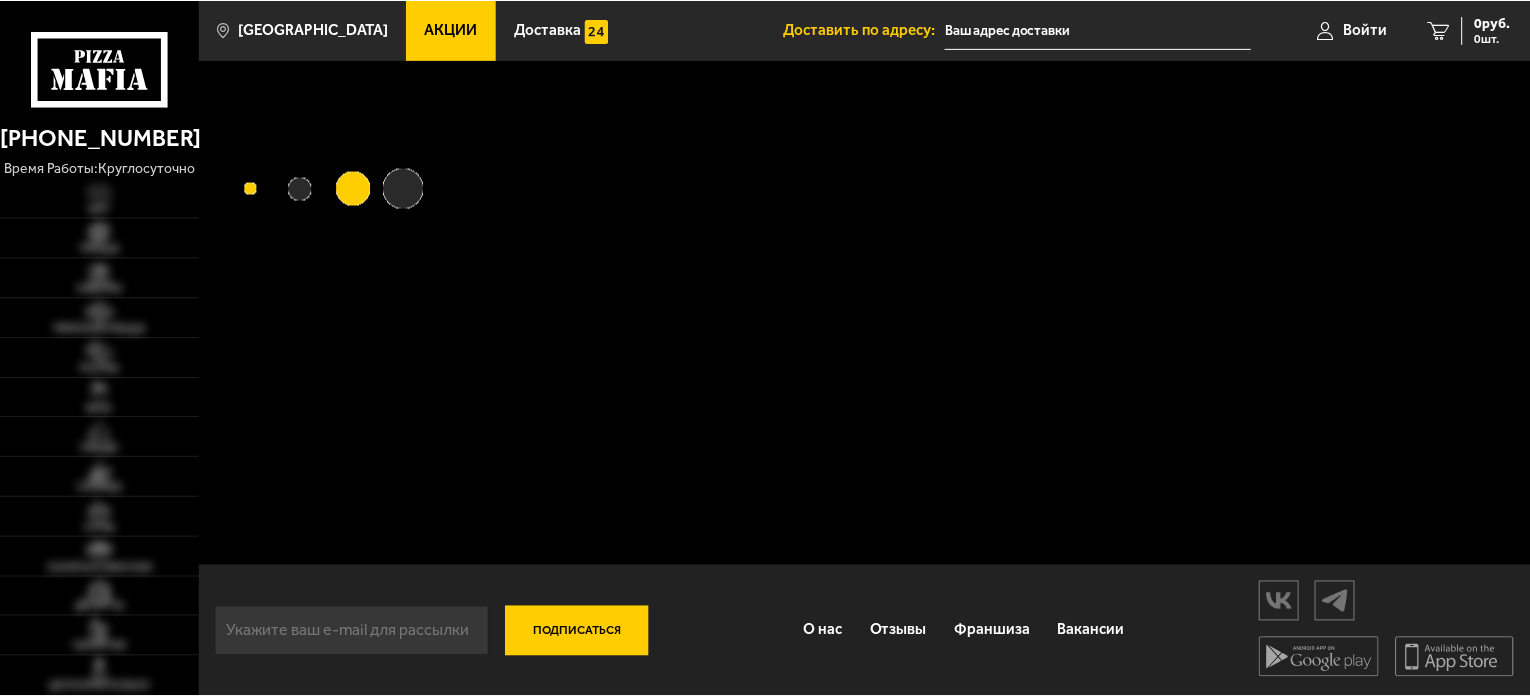 scroll, scrollTop: 0, scrollLeft: 0, axis: both 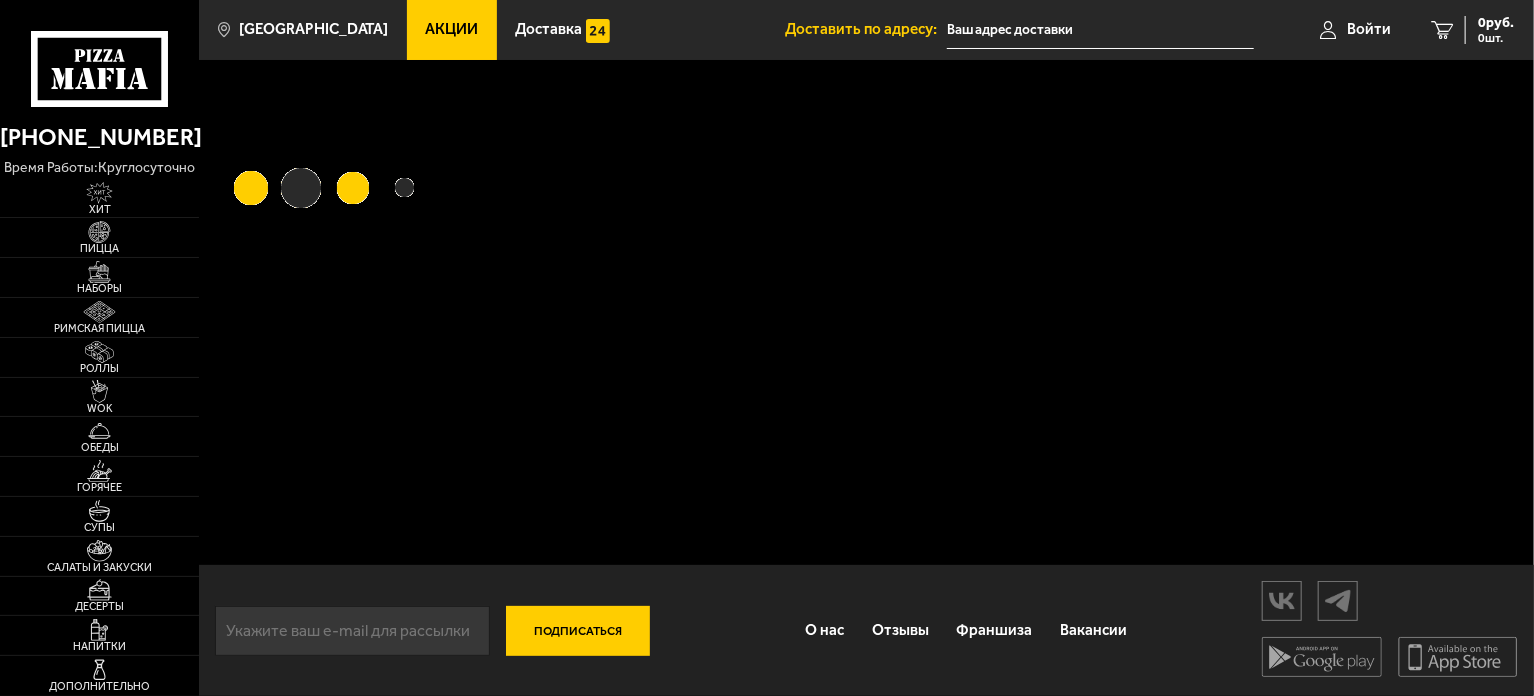 type on "[STREET_ADDRESS]" 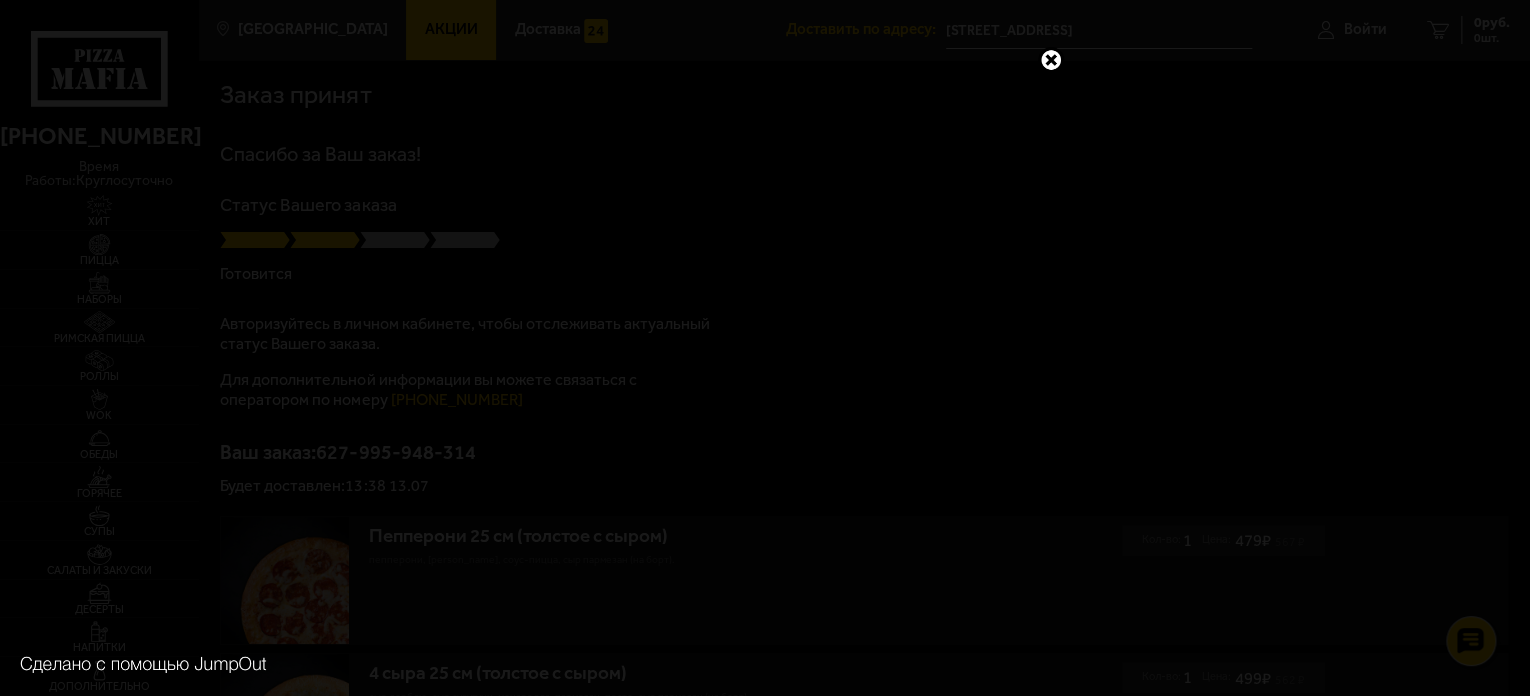 click at bounding box center (1051, 60) 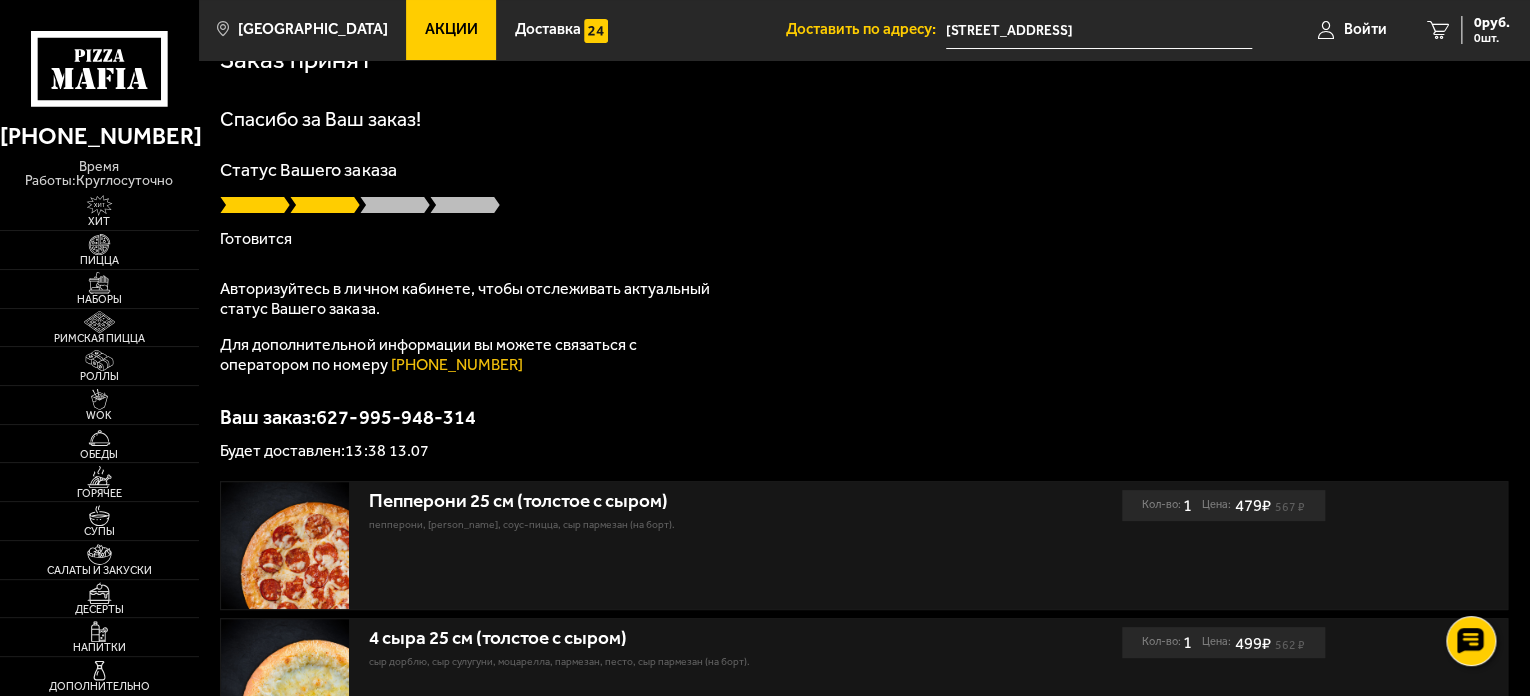scroll, scrollTop: 0, scrollLeft: 0, axis: both 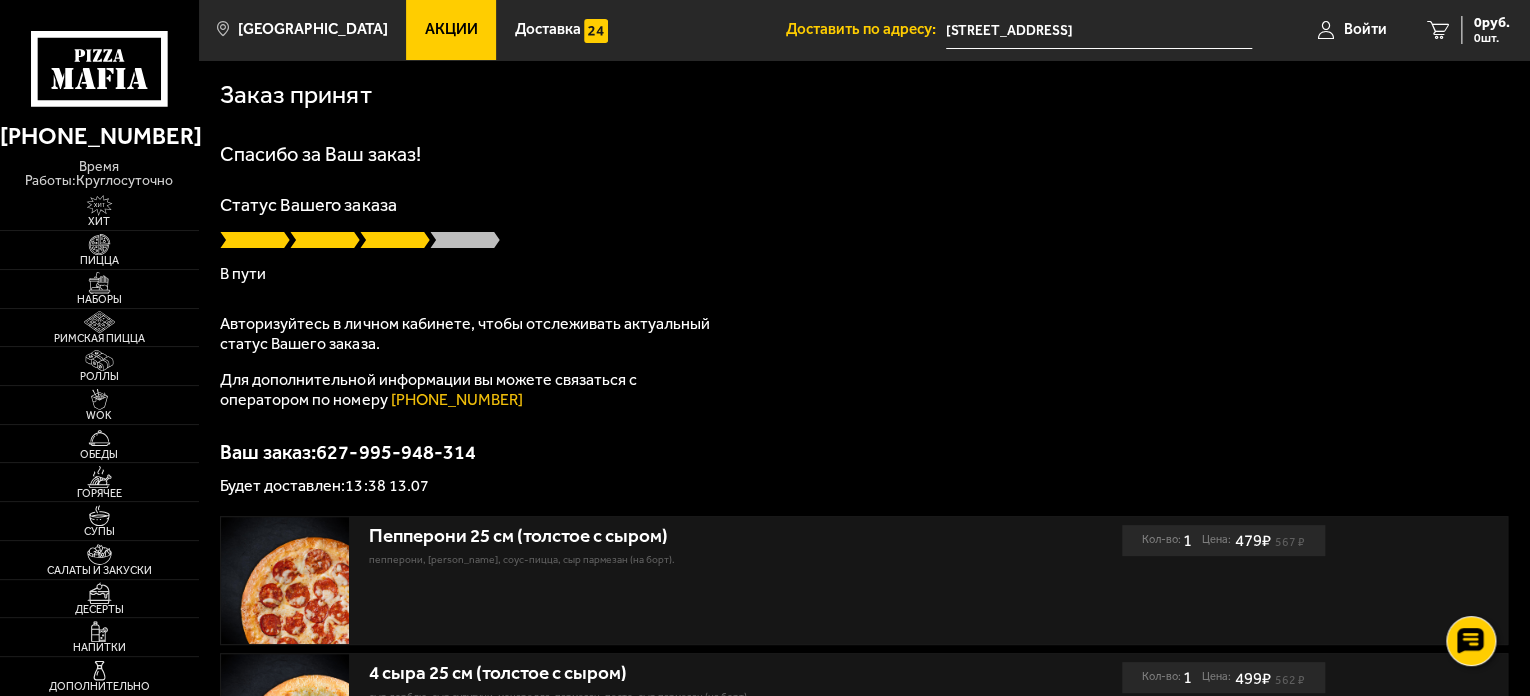 click on "Спасибо за Ваш заказ! Статус Вашего заказа В пути Авторизуйтесь в личном кабинете, чтобы отслеживать актуальный статус Вашего заказа. Для дополнительной информации вы можете связаться с оператором по номеру   (812) 333-22-22 Ваш заказ:  627-995-948-314 Будет доставлен:  13:38 13.07" at bounding box center [864, 319] 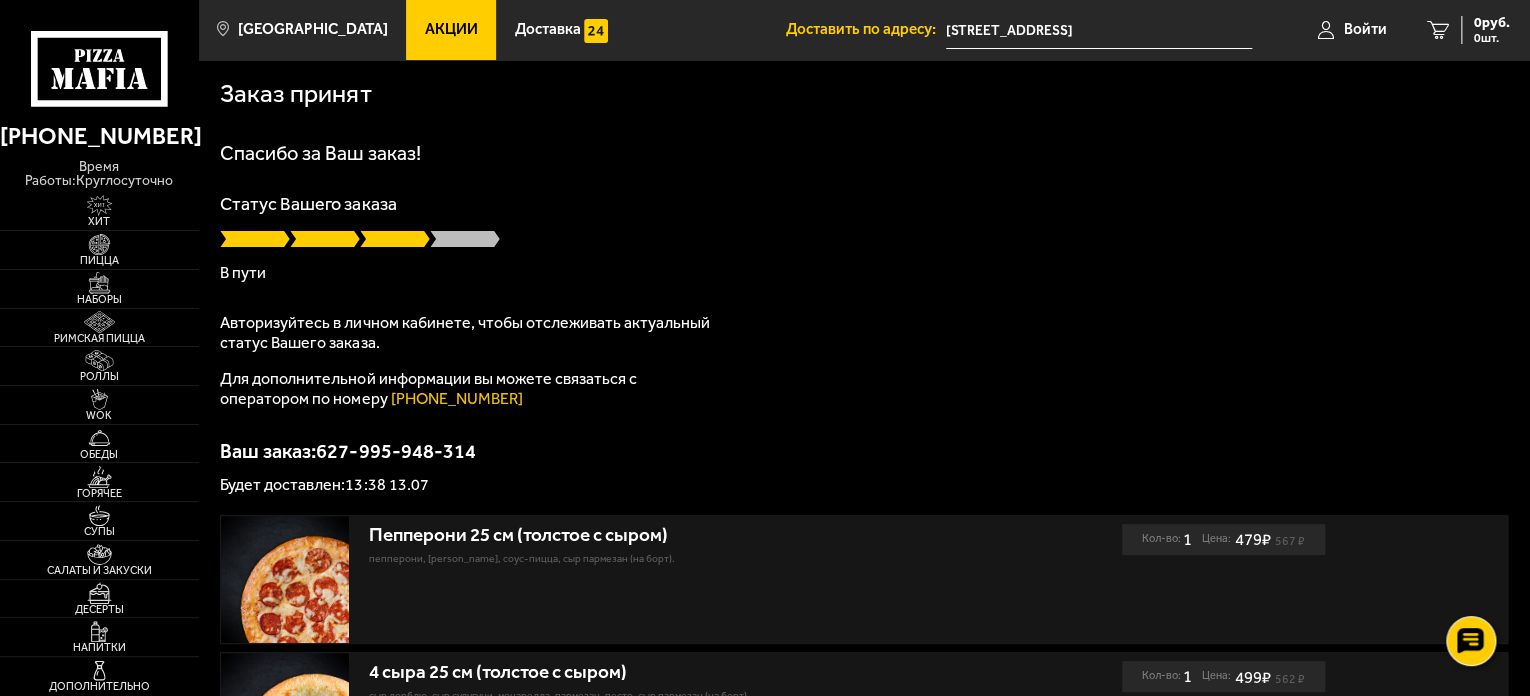 scroll, scrollTop: 0, scrollLeft: 0, axis: both 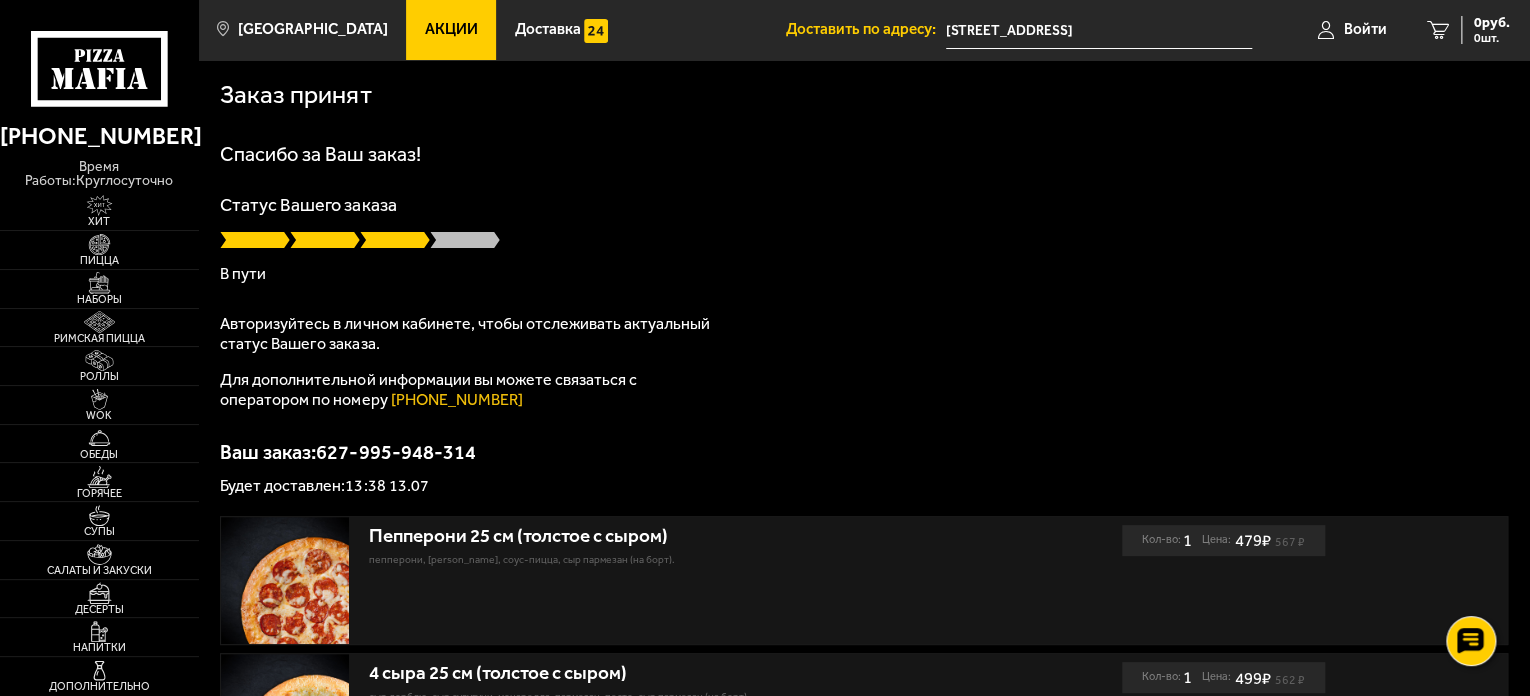 drag, startPoint x: 574, startPoint y: 343, endPoint x: 584, endPoint y: 333, distance: 14.142136 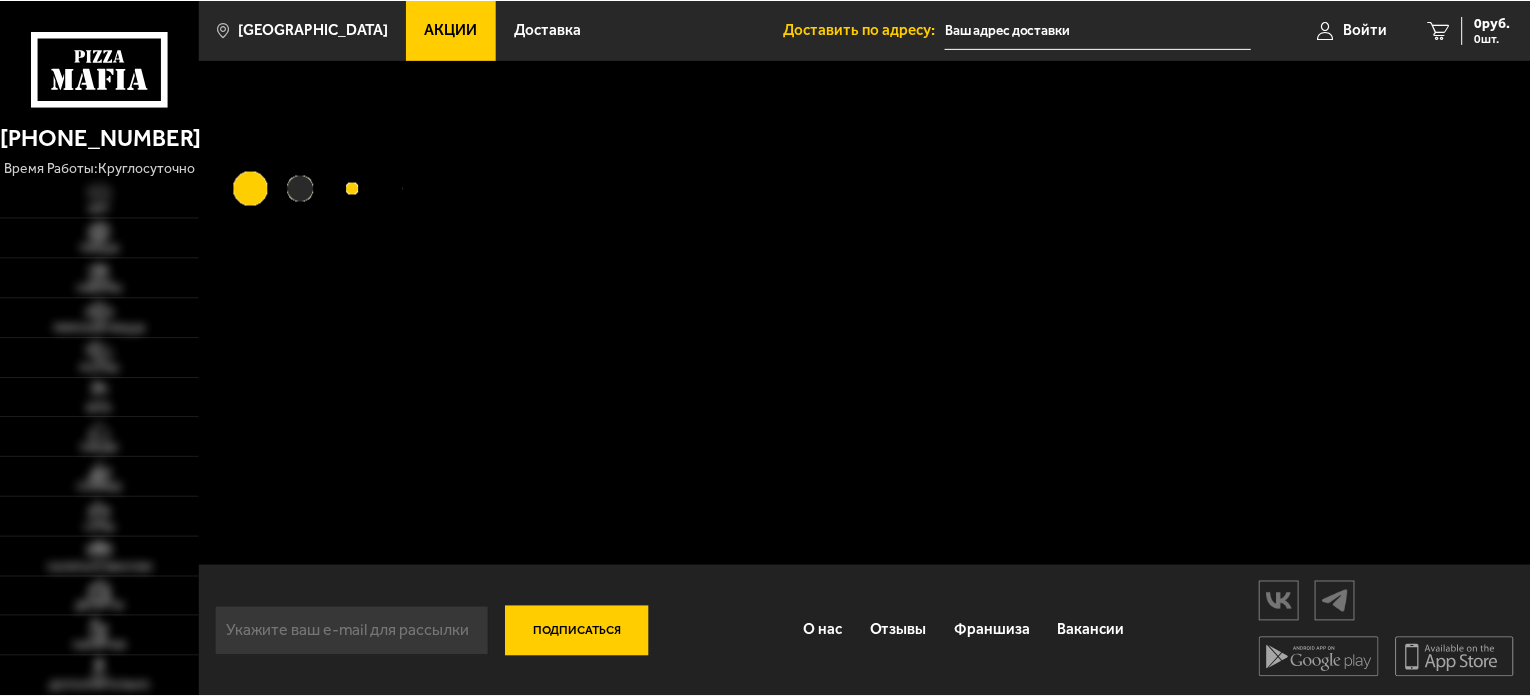 scroll, scrollTop: 0, scrollLeft: 0, axis: both 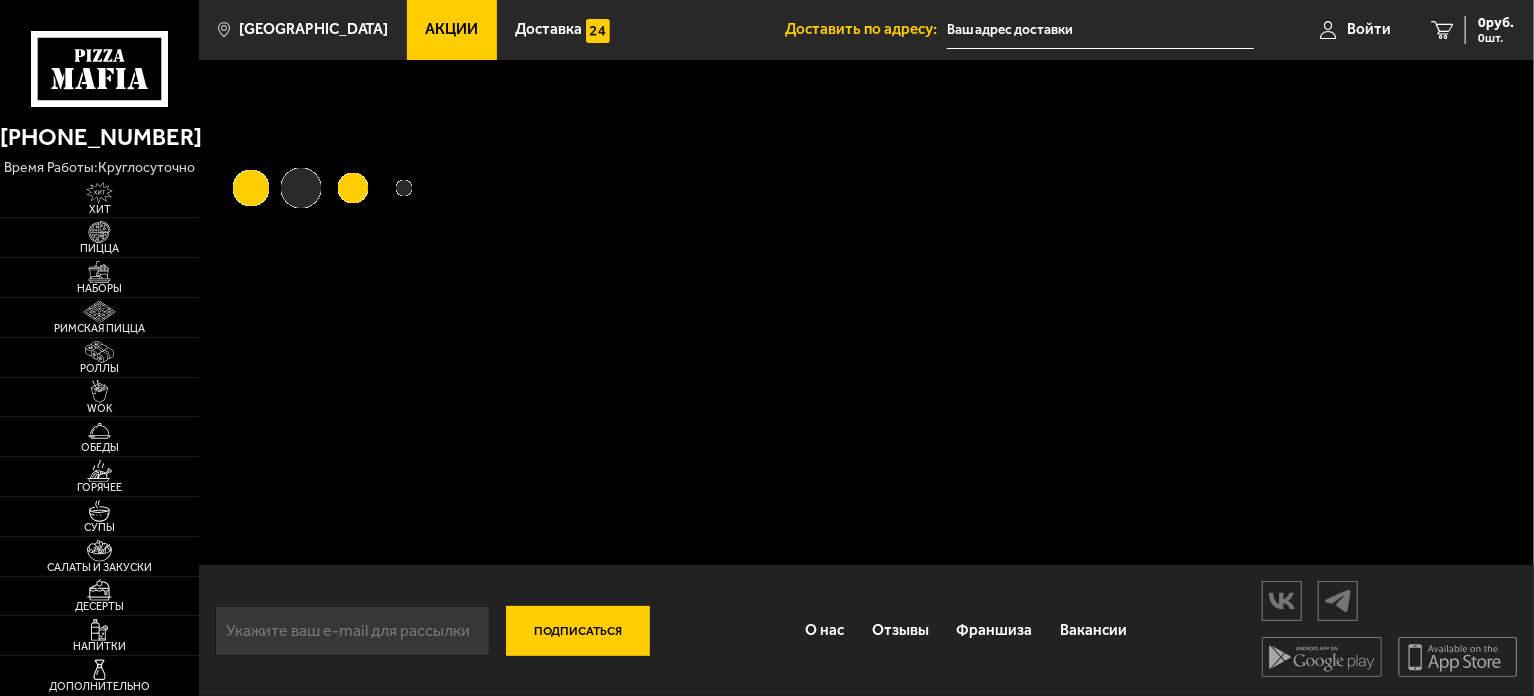 type on "[STREET_ADDRESS]" 